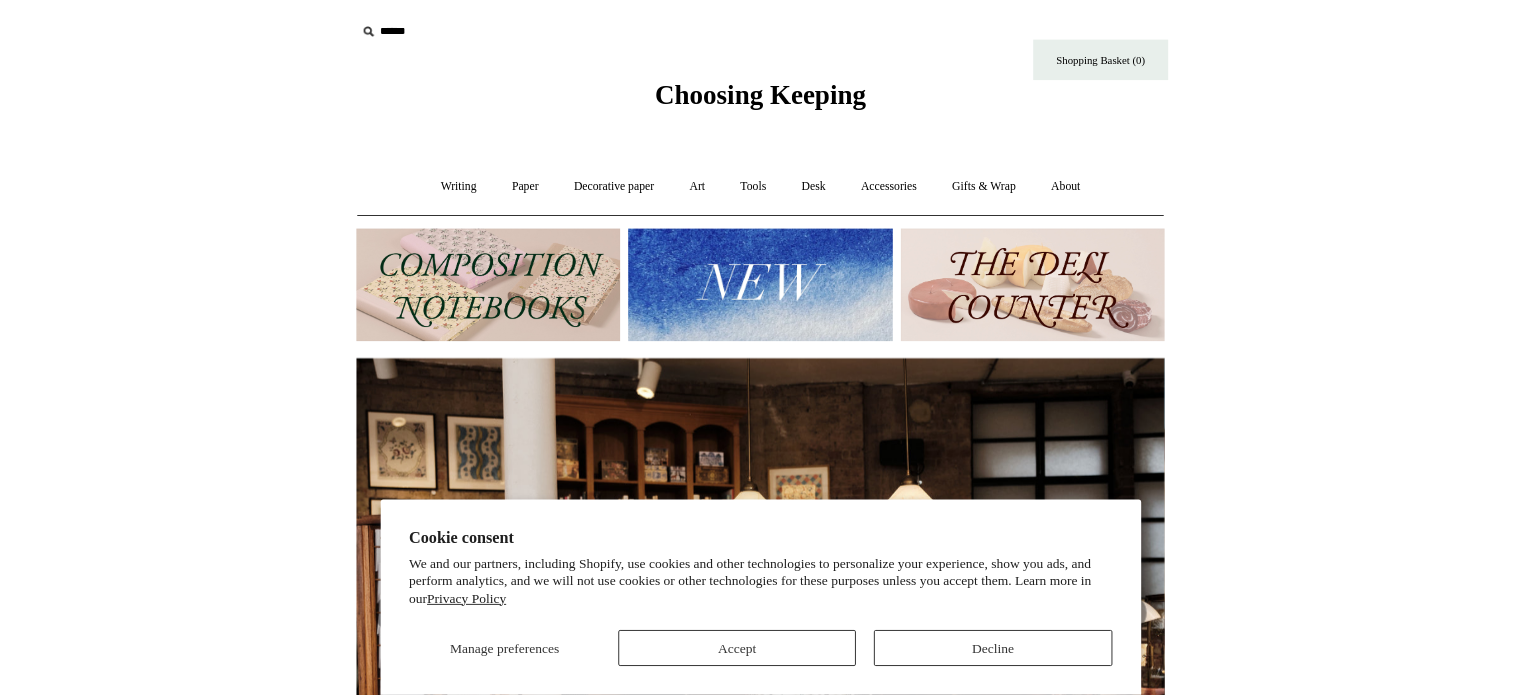 scroll, scrollTop: 0, scrollLeft: 0, axis: both 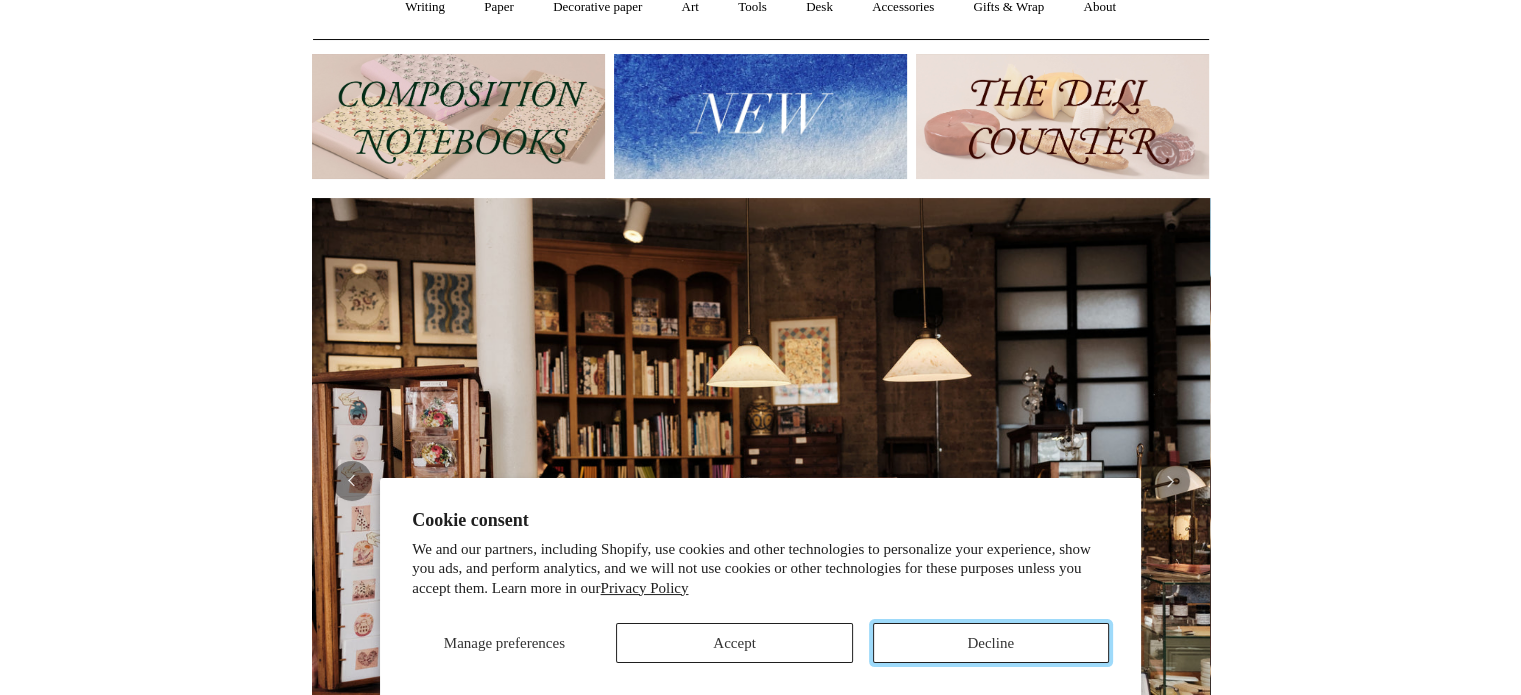 click on "Decline" at bounding box center [991, 643] 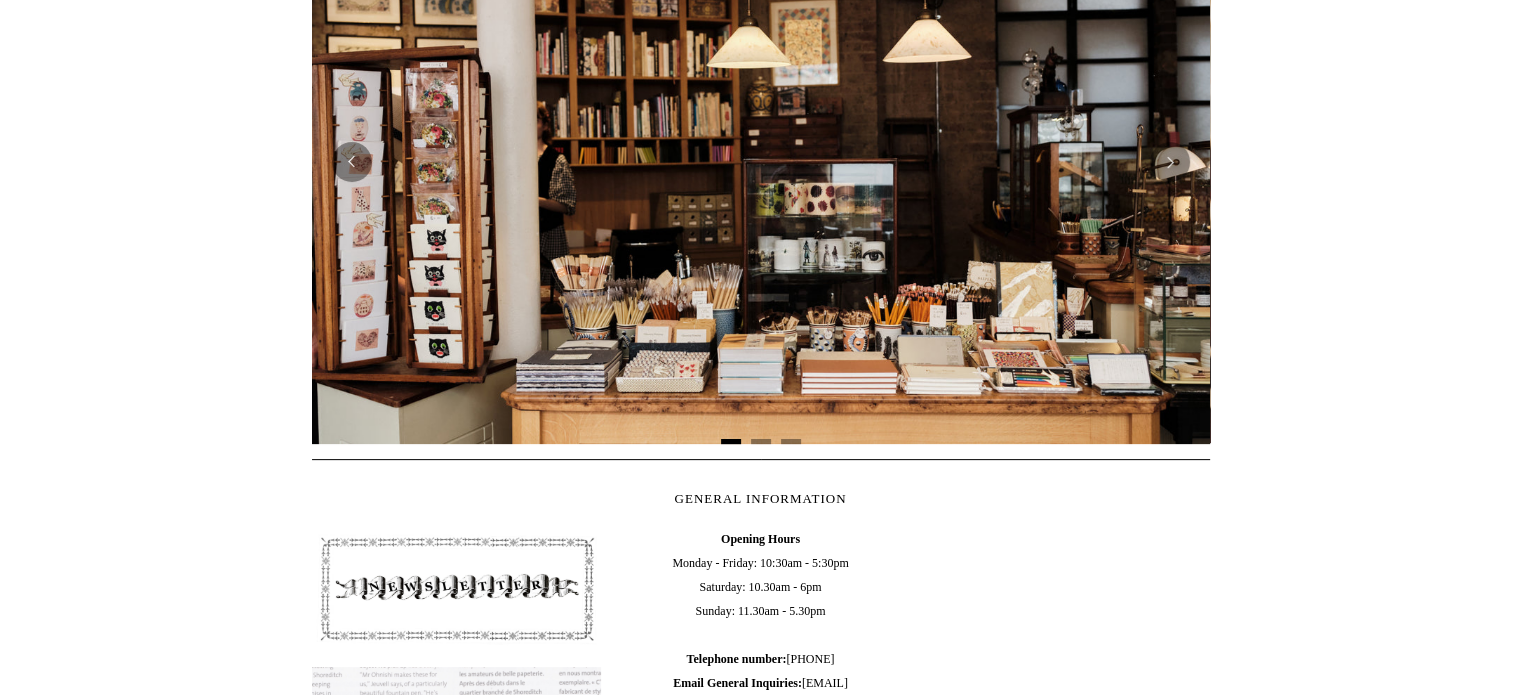 scroll, scrollTop: 600, scrollLeft: 0, axis: vertical 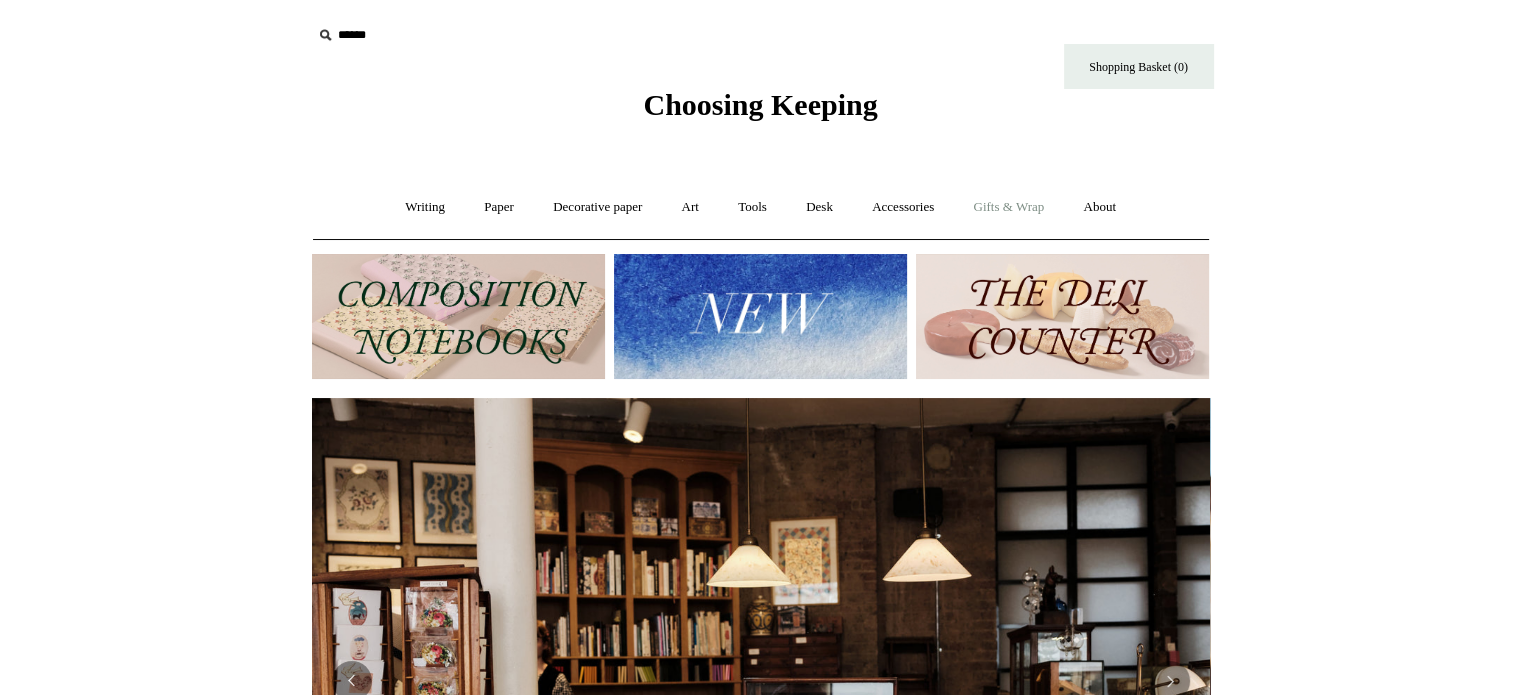 click on "Gifts & Wrap +" at bounding box center [1008, 207] 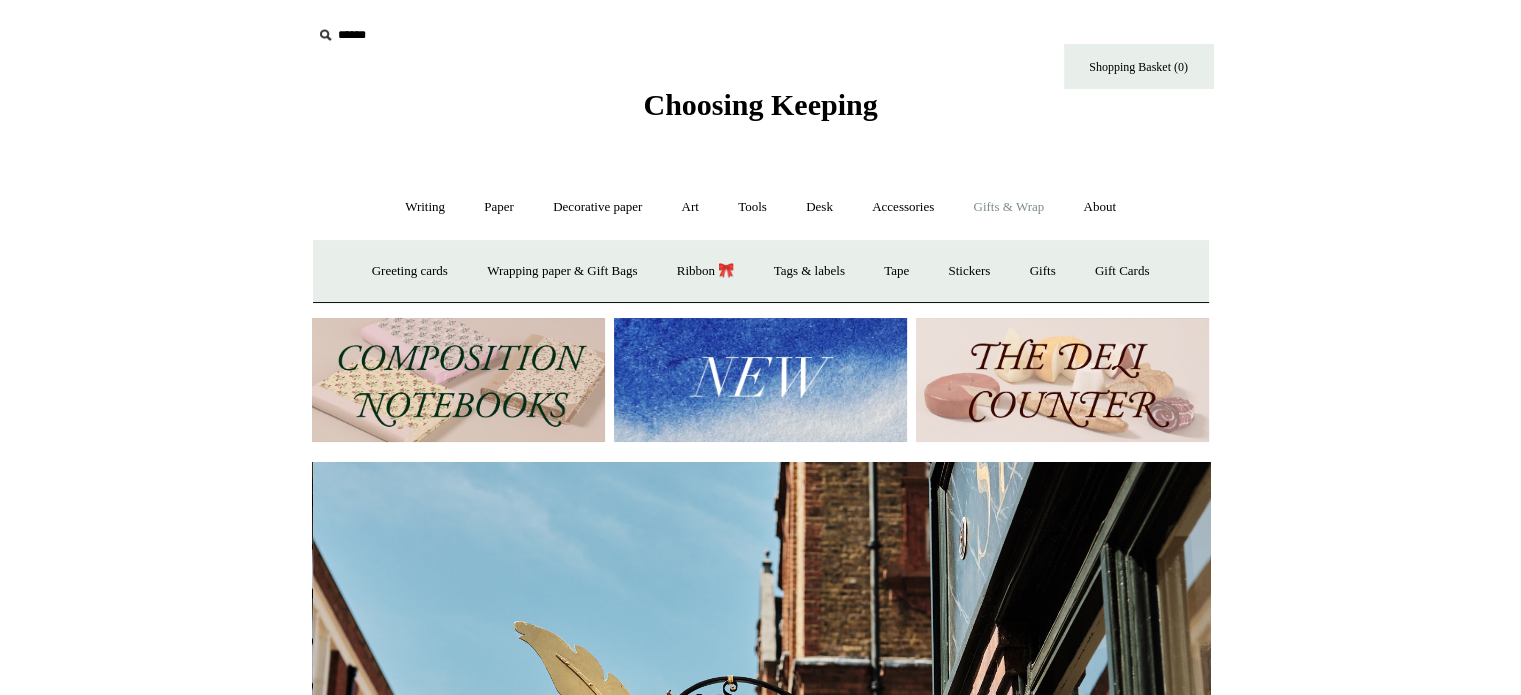 scroll, scrollTop: 0, scrollLeft: 898, axis: horizontal 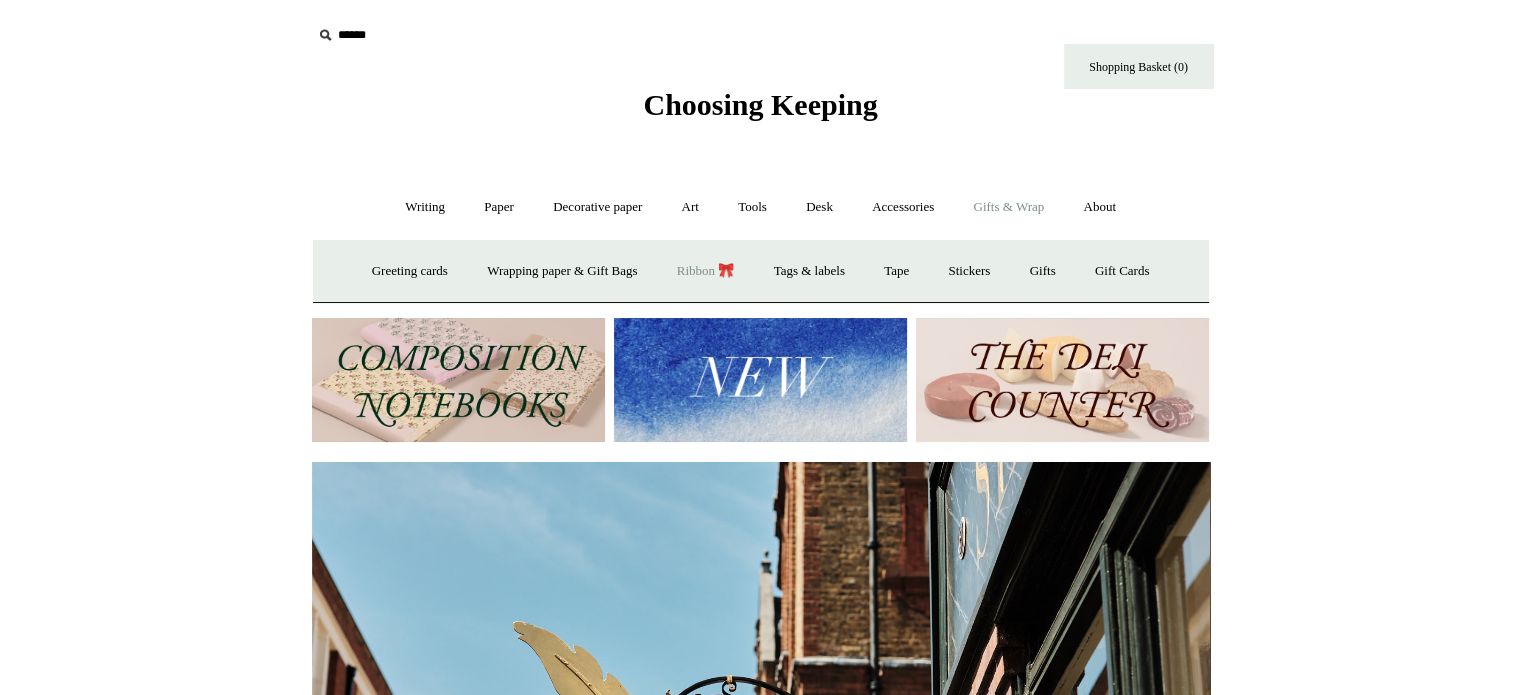 click on "Ribbon 🎀" at bounding box center (706, 271) 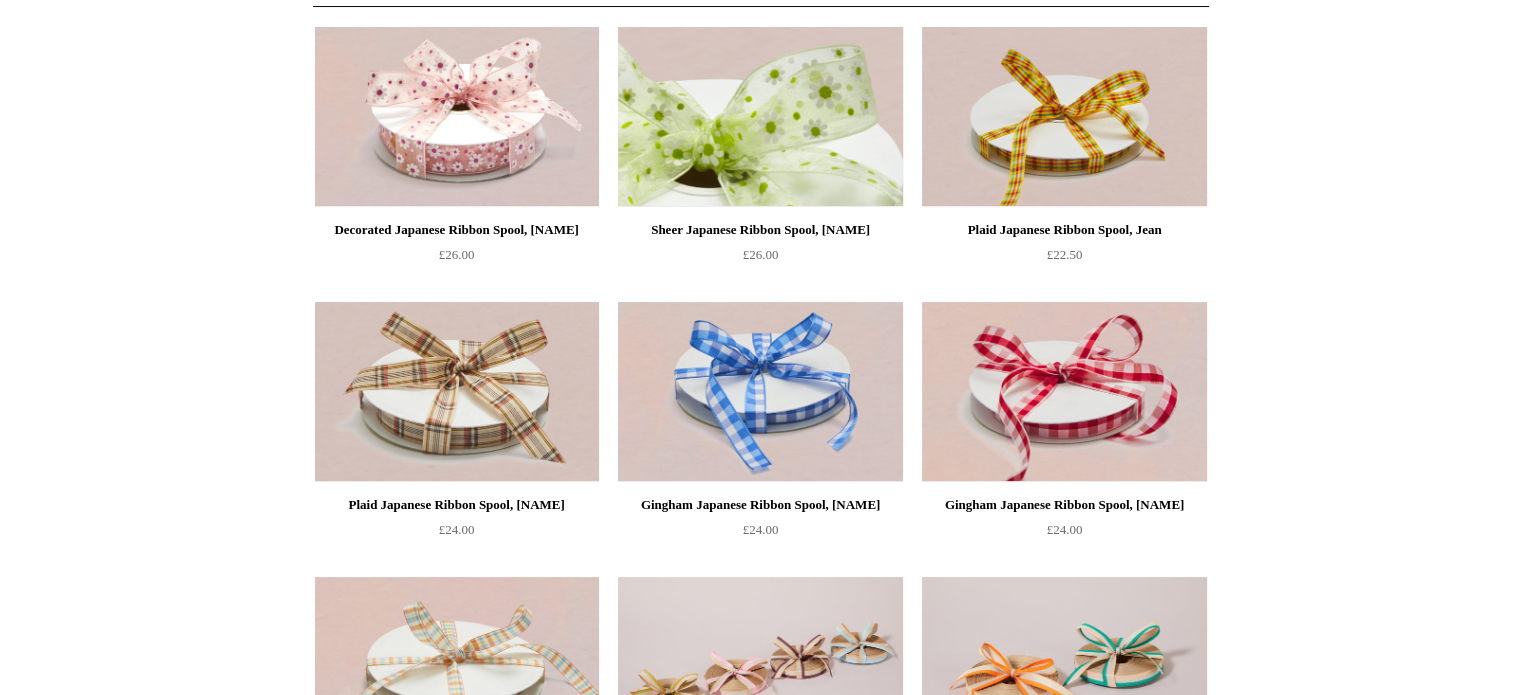 scroll, scrollTop: 0, scrollLeft: 0, axis: both 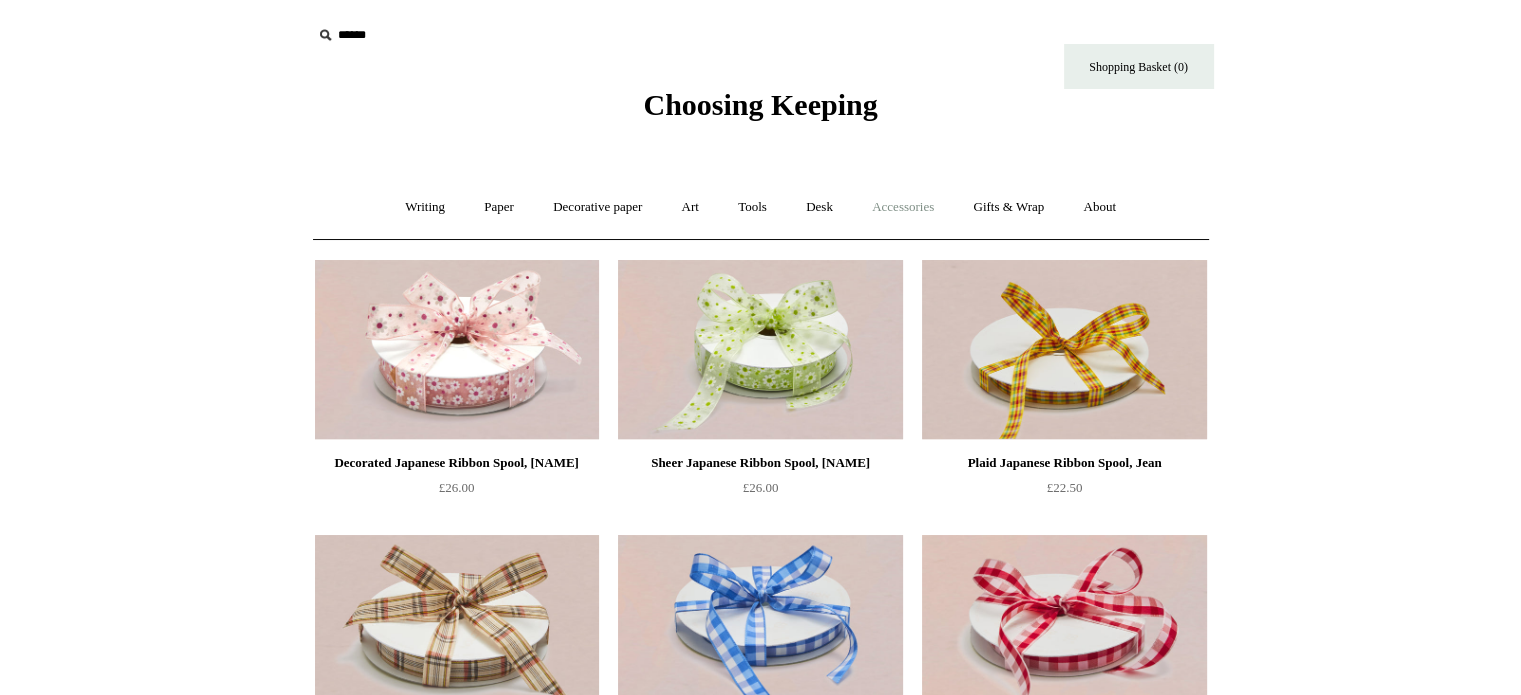 click on "Accessories +" at bounding box center (903, 207) 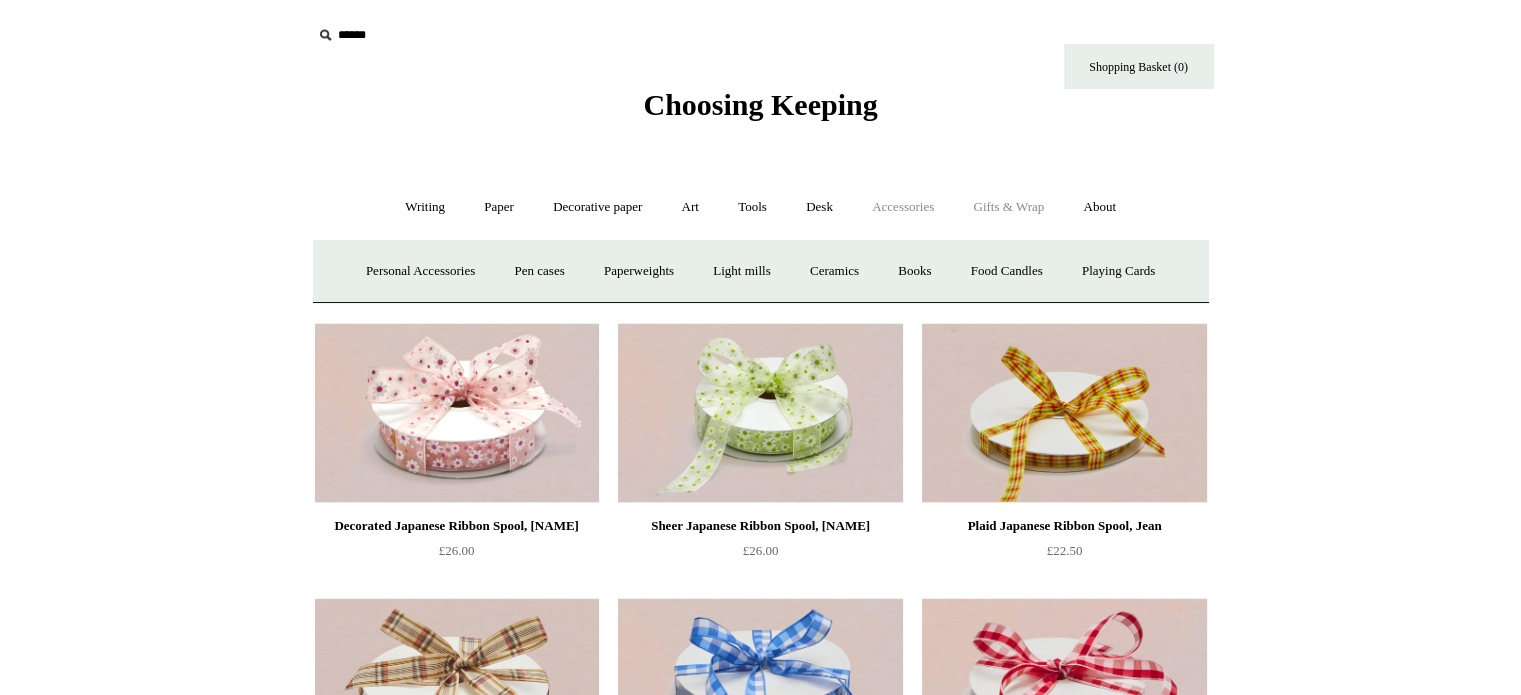 click on "Gifts & Wrap +" at bounding box center (1008, 207) 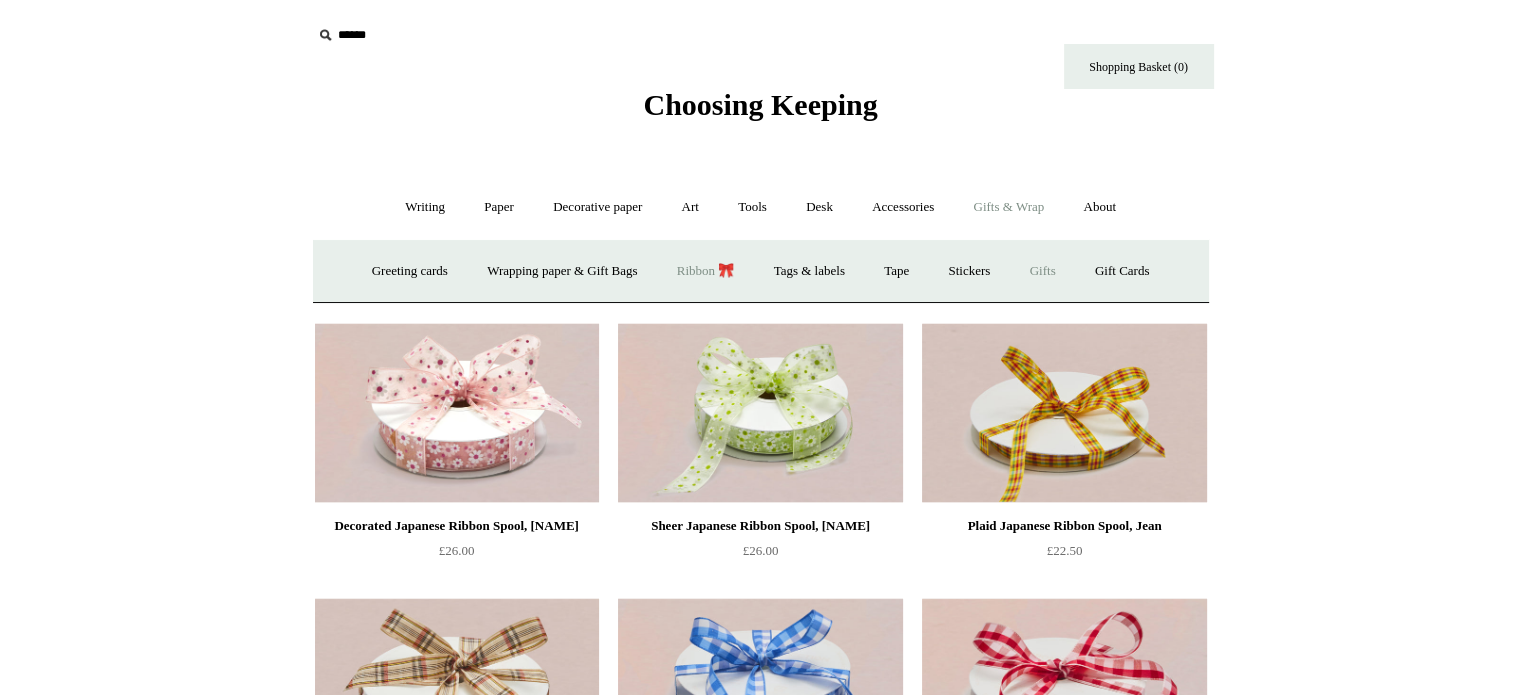 click on "Gifts +" at bounding box center (1043, 271) 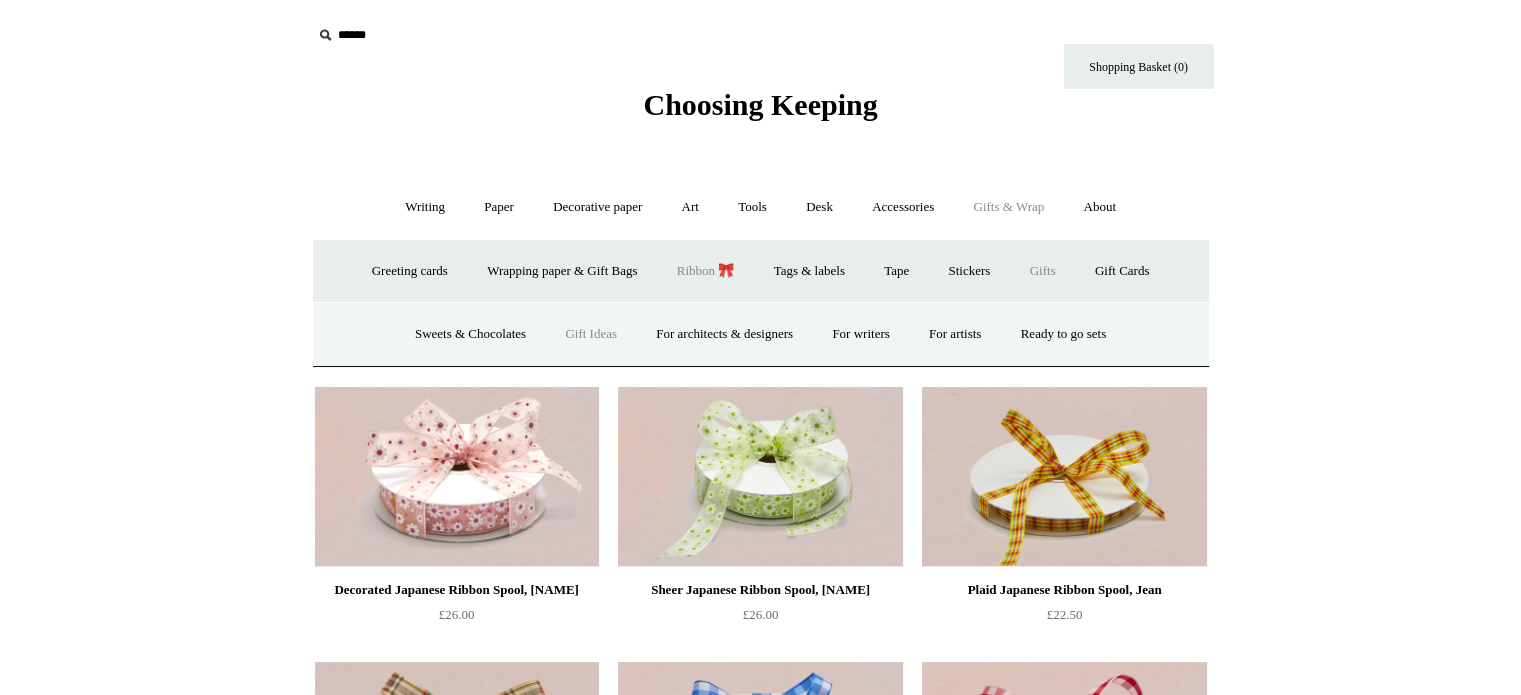 click on "Gift Ideas" at bounding box center (591, 334) 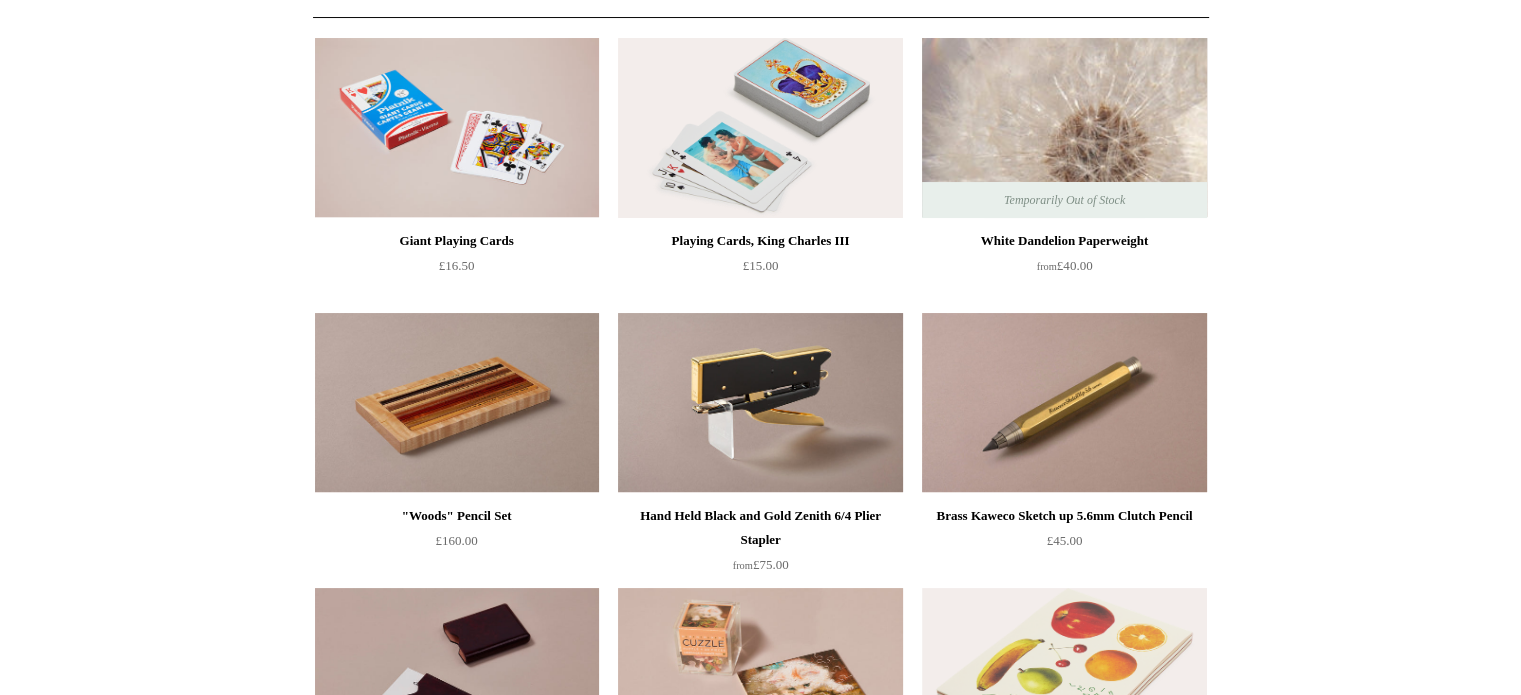 scroll, scrollTop: 0, scrollLeft: 0, axis: both 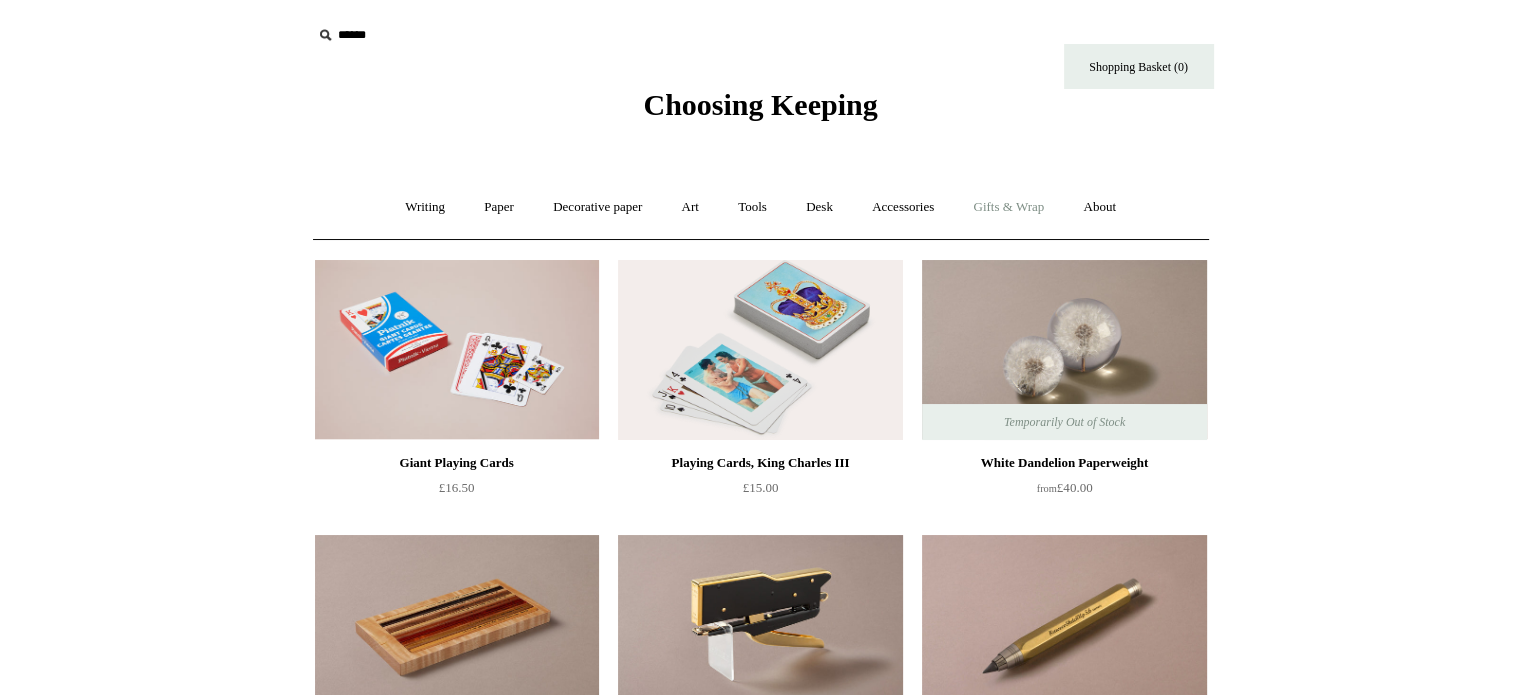 click on "Gifts & Wrap +" at bounding box center [1008, 207] 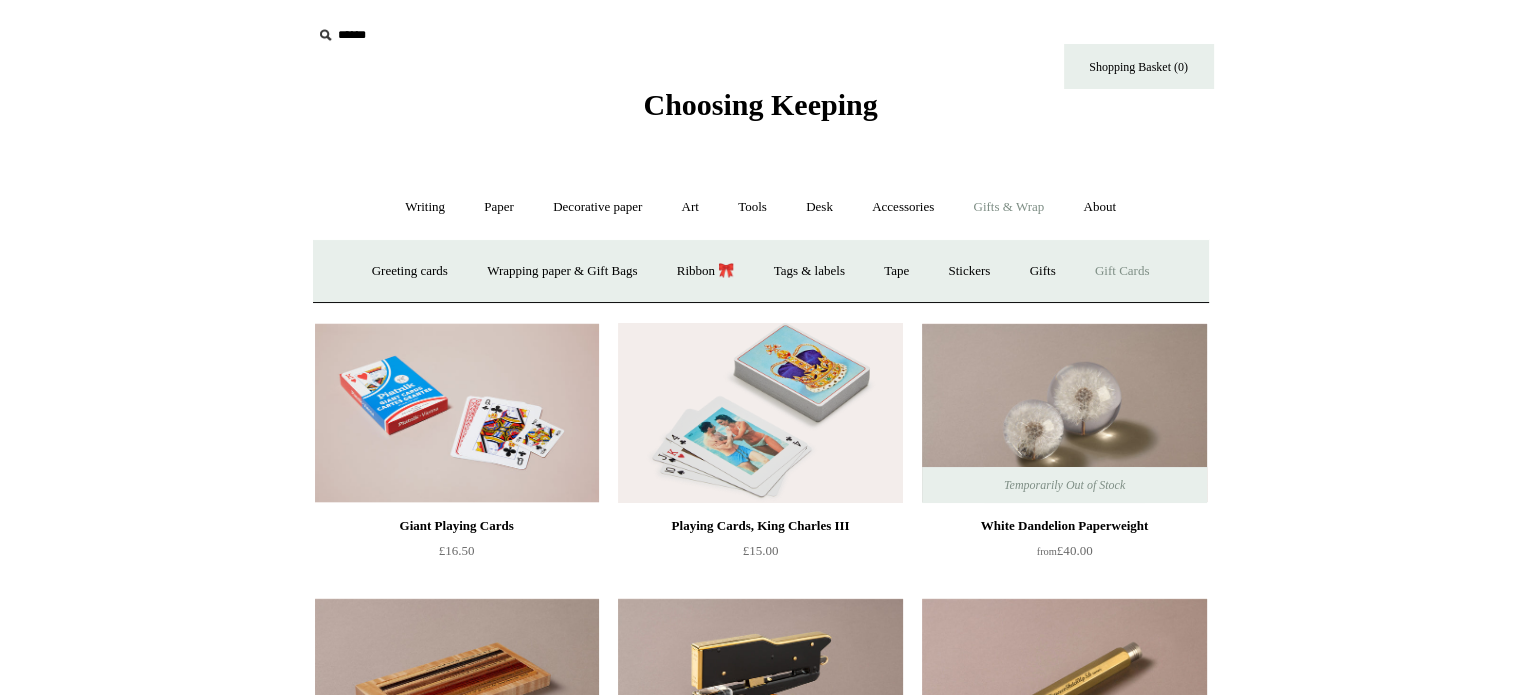 click on "Gift Cards" at bounding box center (1122, 271) 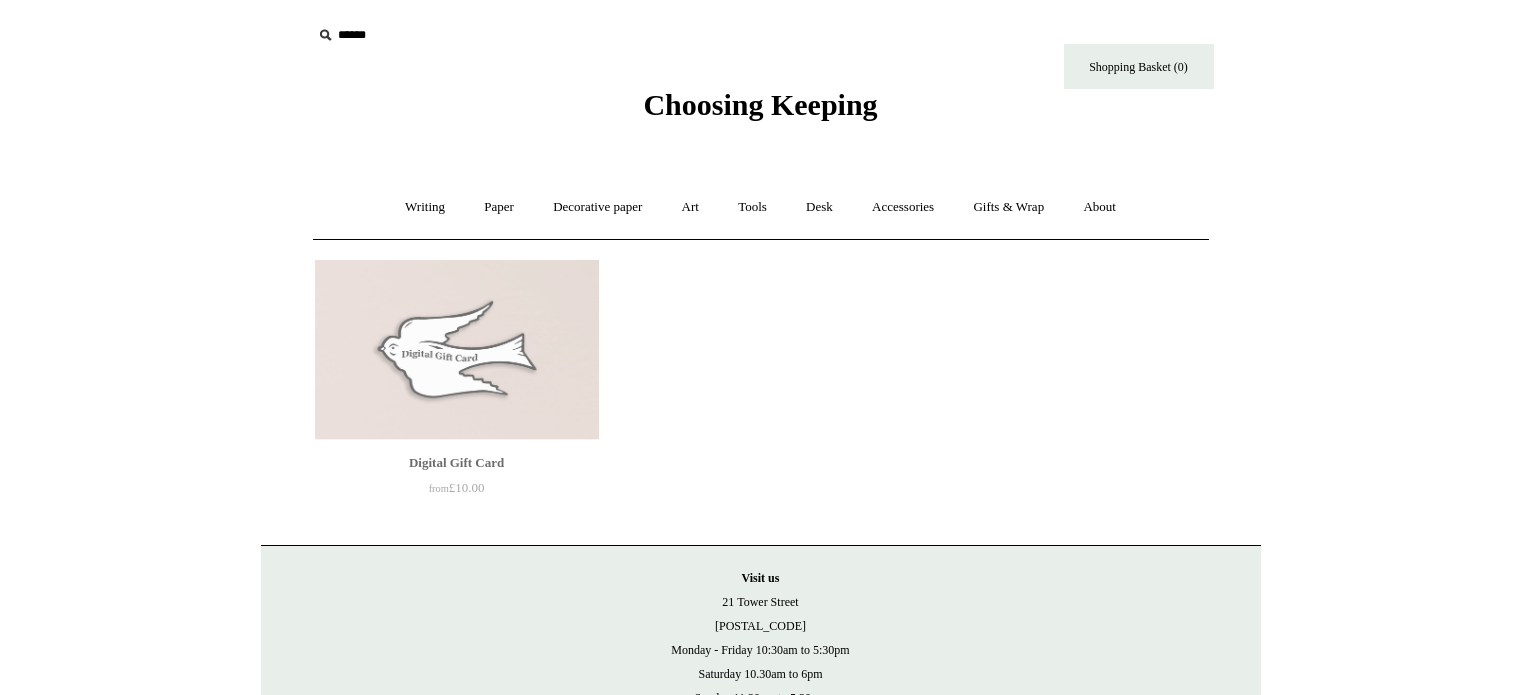 scroll, scrollTop: 0, scrollLeft: 0, axis: both 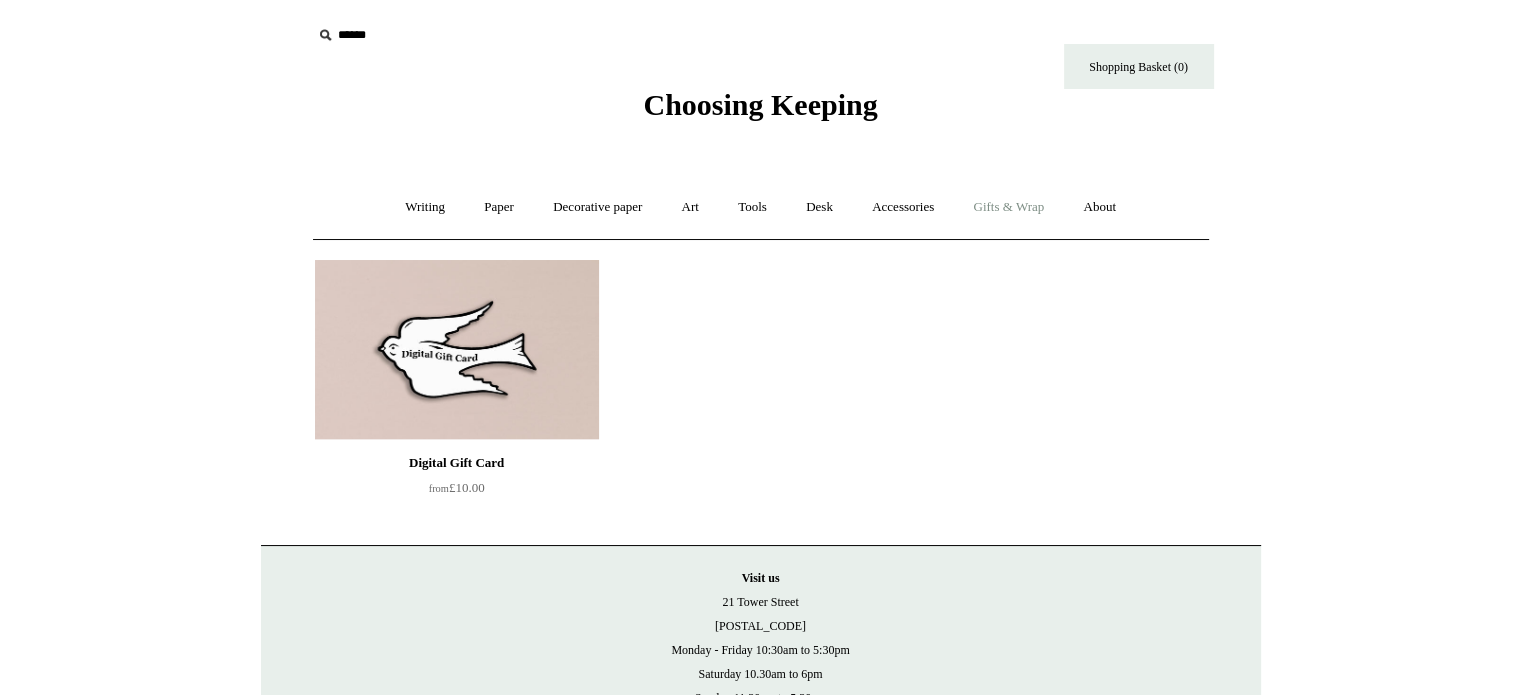 click on "Gifts & Wrap +" at bounding box center (1008, 207) 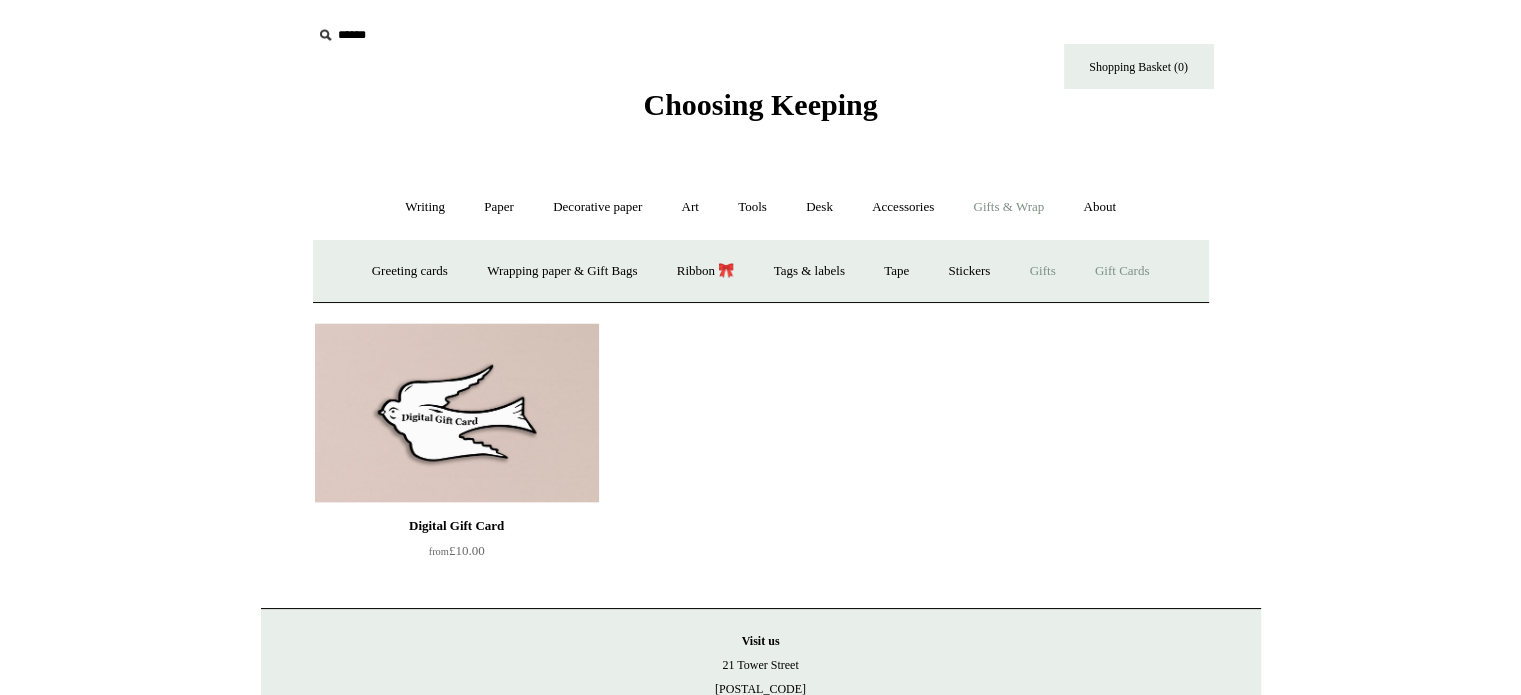 click on "Gifts +" at bounding box center (1043, 271) 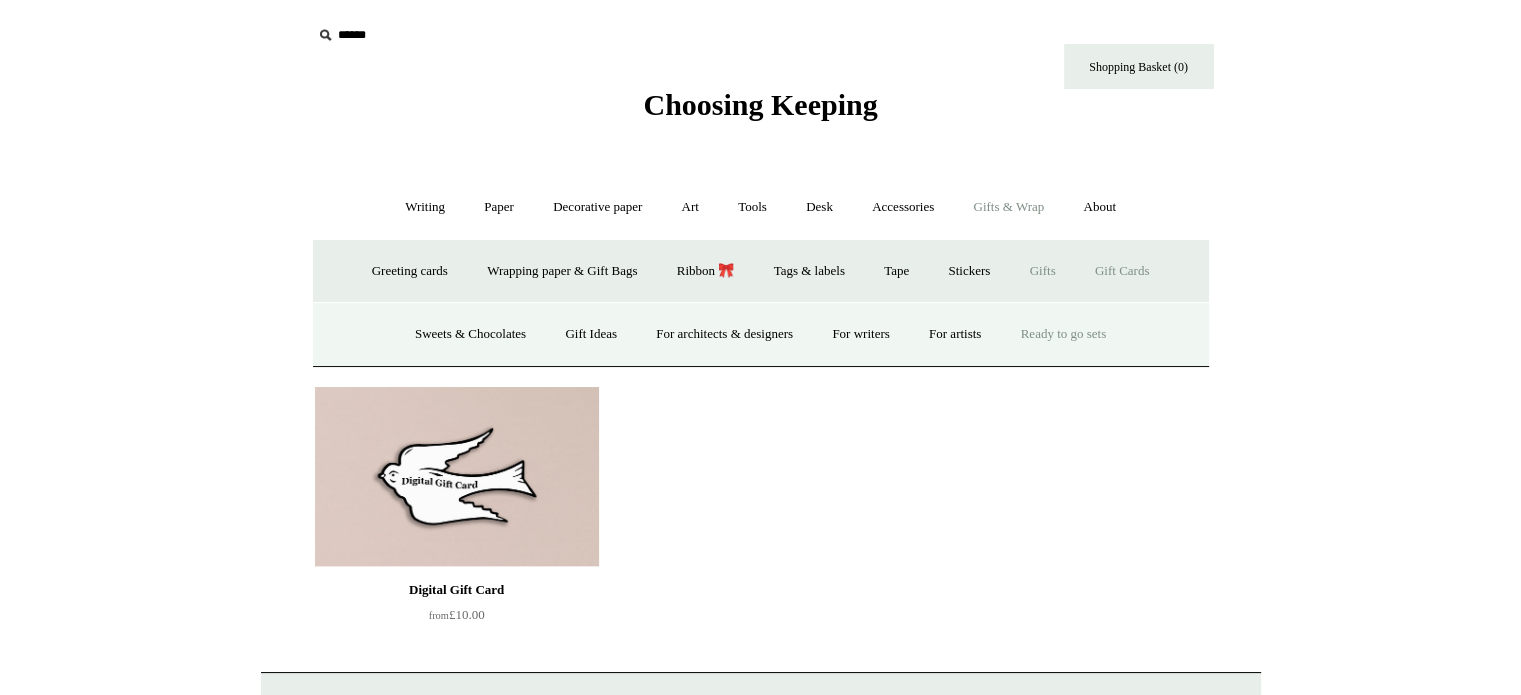 click on "Ready to go sets" at bounding box center [1064, 334] 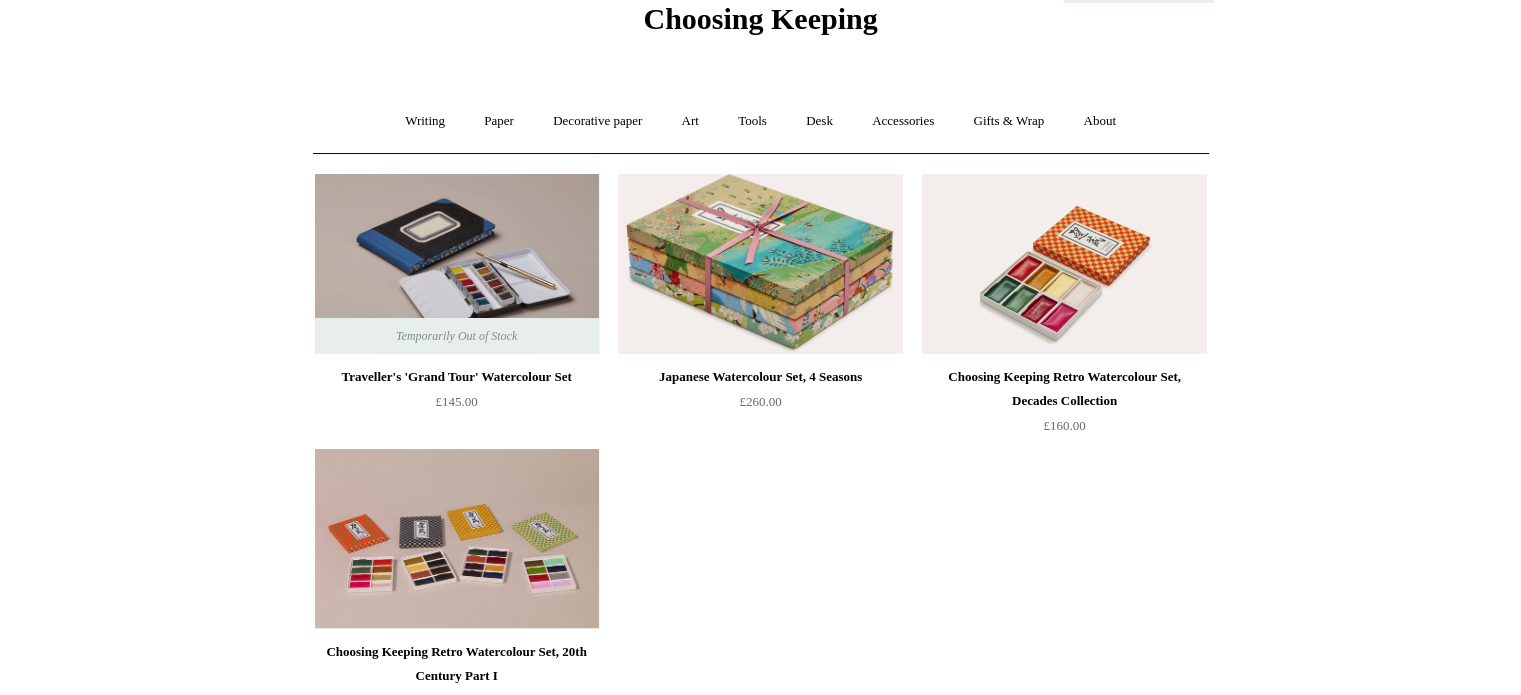 scroll, scrollTop: 0, scrollLeft: 0, axis: both 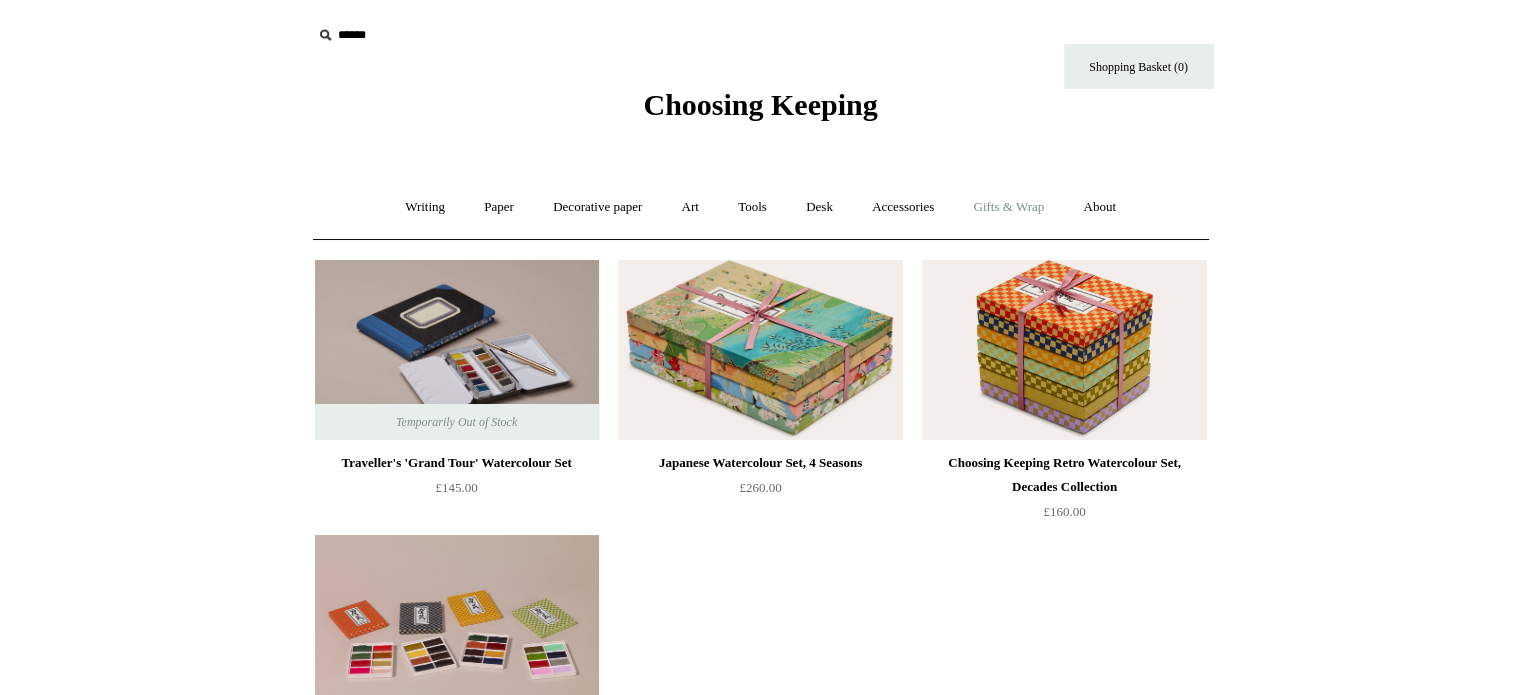 click on "Gifts & Wrap +" at bounding box center (1008, 207) 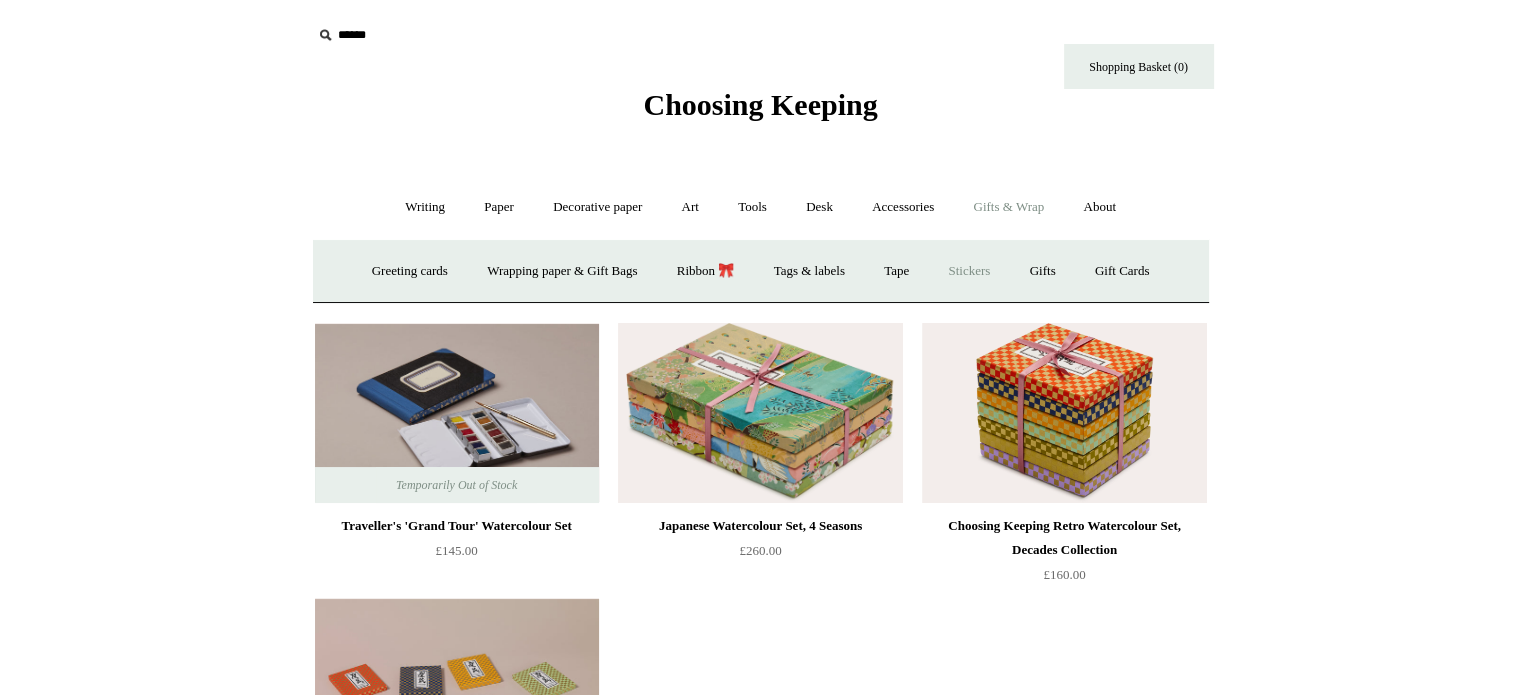 click on "Stickers" at bounding box center [969, 271] 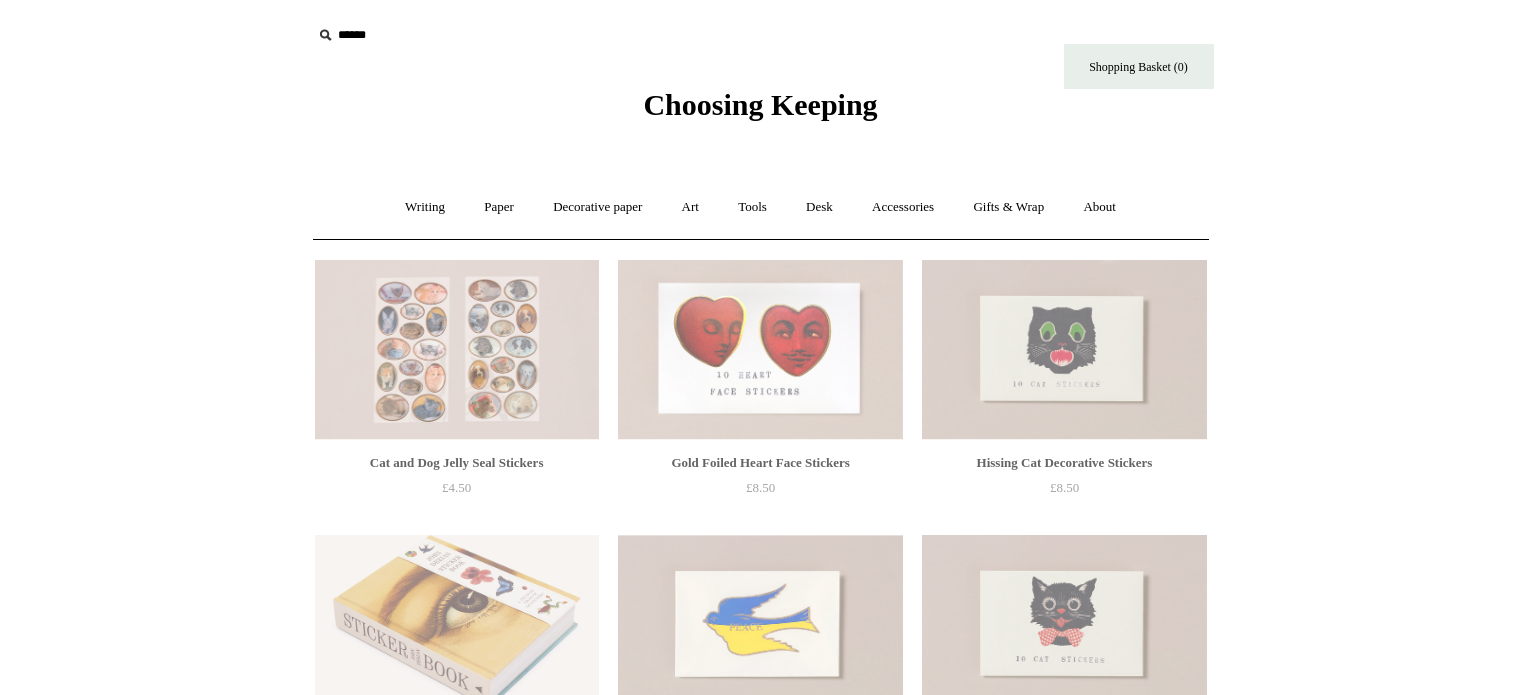 scroll, scrollTop: 0, scrollLeft: 0, axis: both 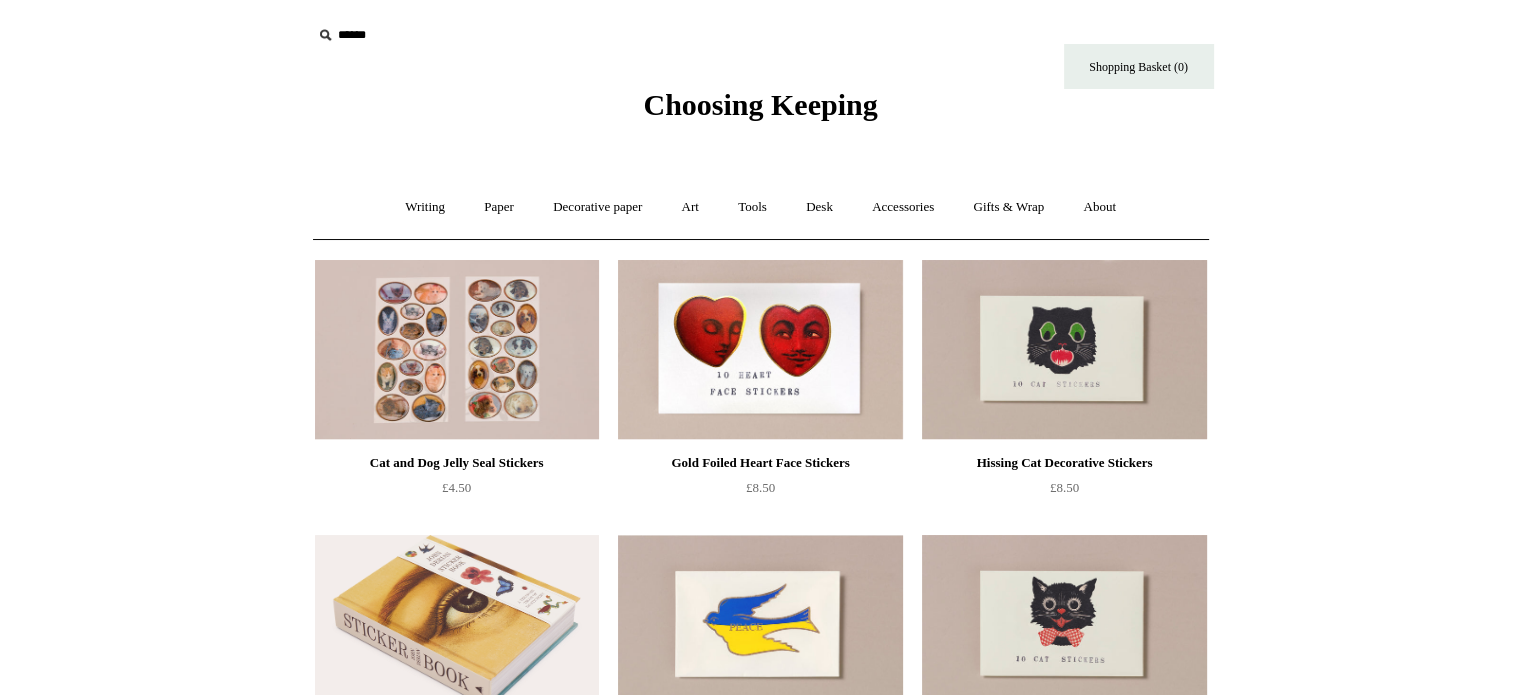 click on "Menu
Choosing Keeping
*
Shipping Information
Shopping Basket (0)
*
⤺
+ +" at bounding box center (760, 1116) 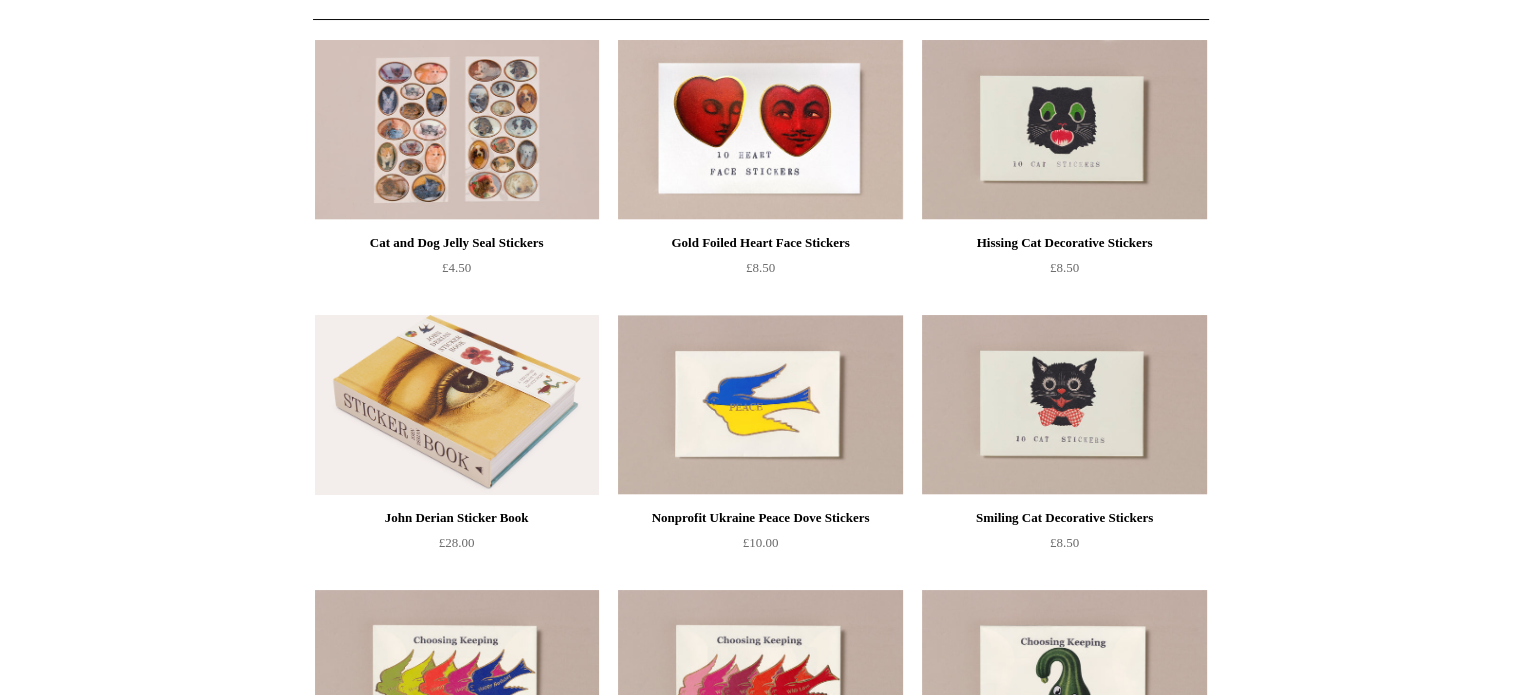 scroll, scrollTop: 36, scrollLeft: 0, axis: vertical 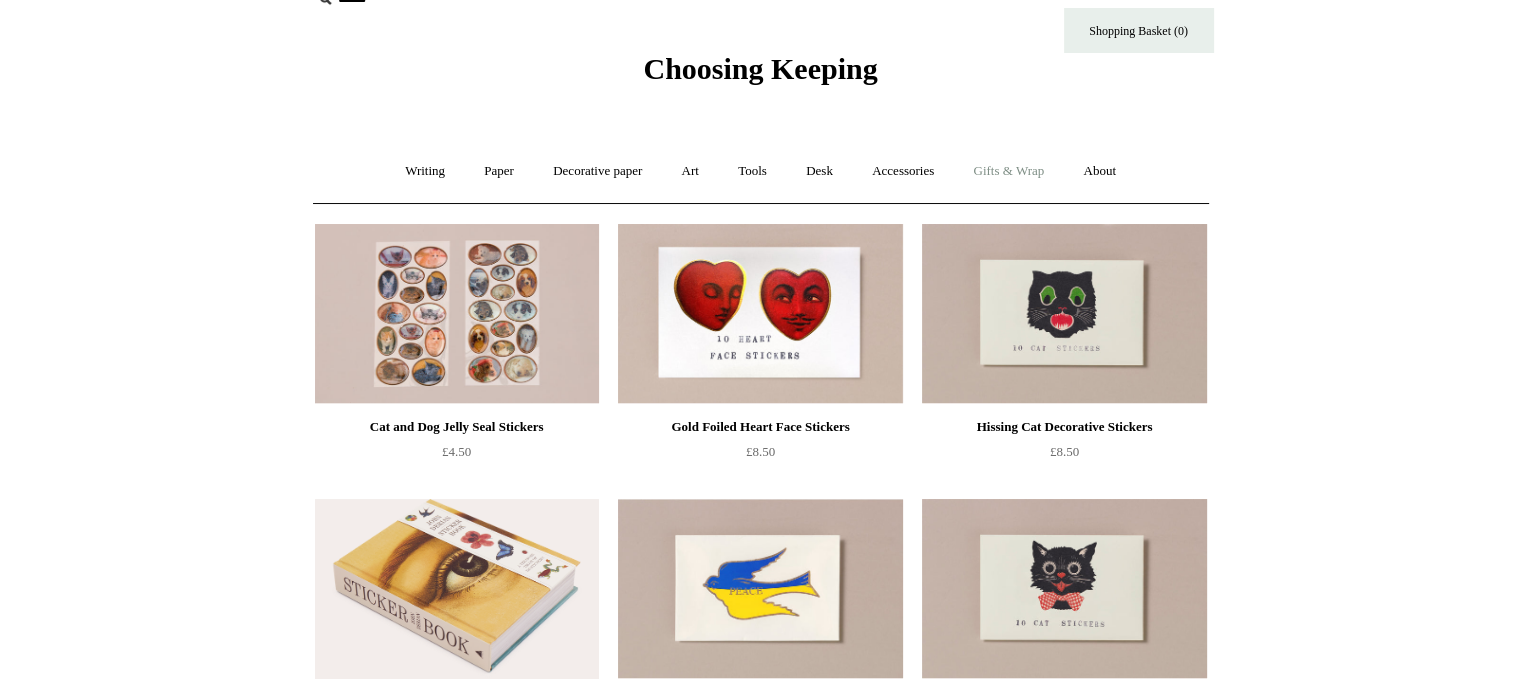 click on "Gifts & Wrap +" at bounding box center (1008, 171) 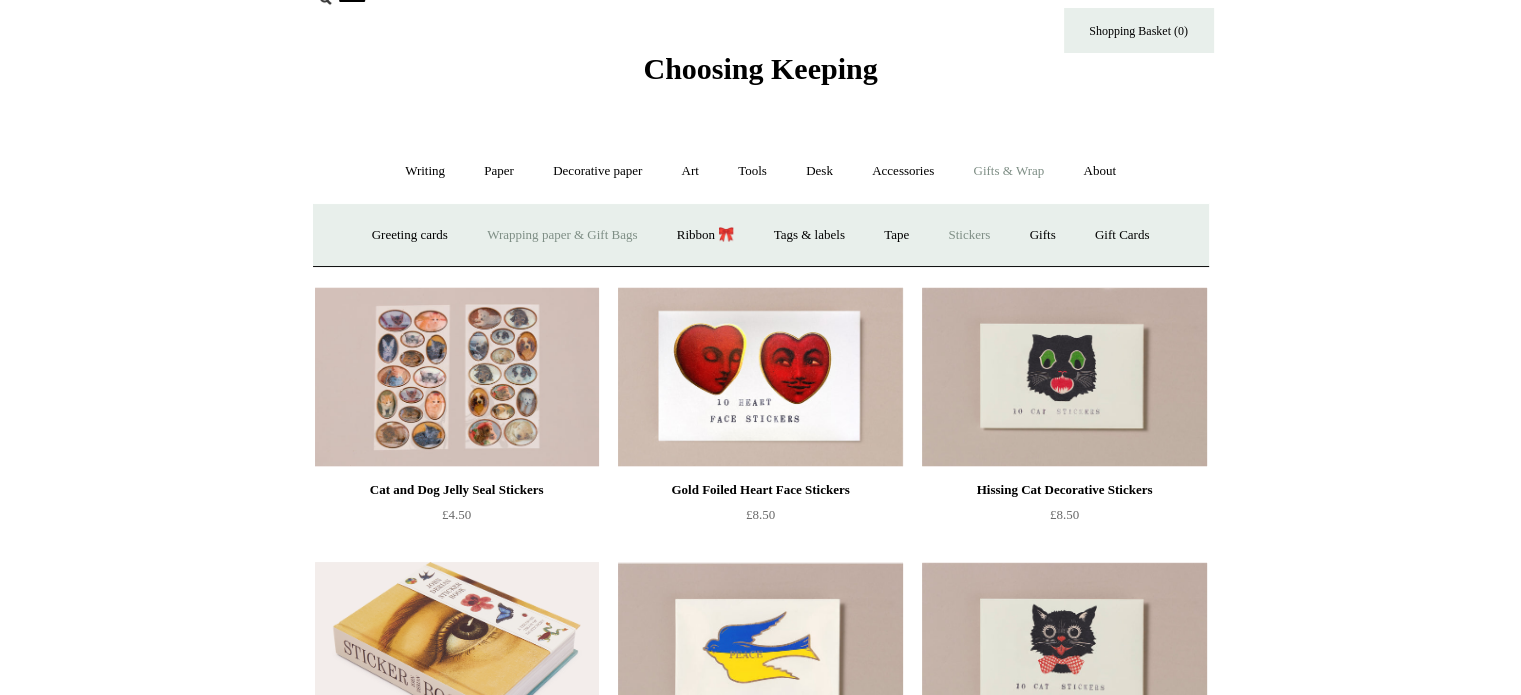 click on "Wrapping paper & Gift Bags" at bounding box center [562, 235] 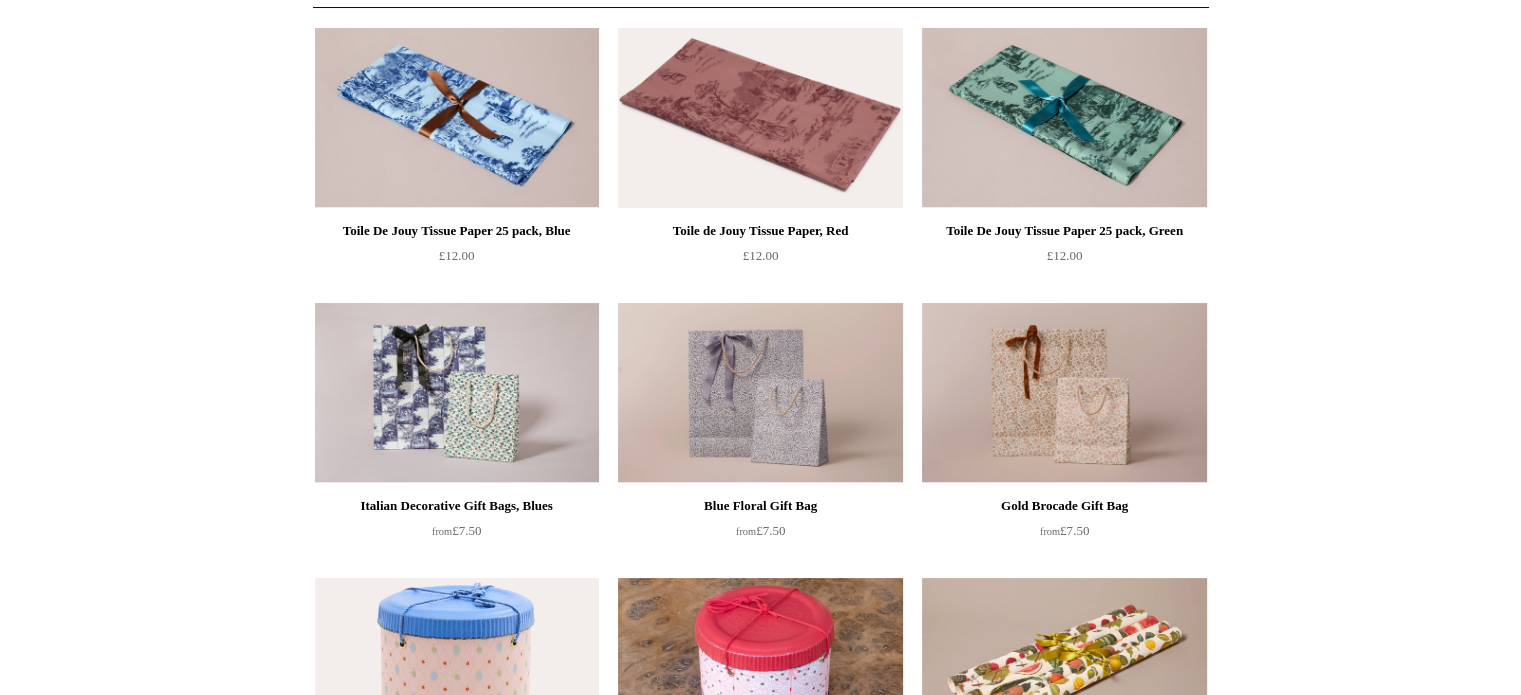 scroll, scrollTop: 0, scrollLeft: 0, axis: both 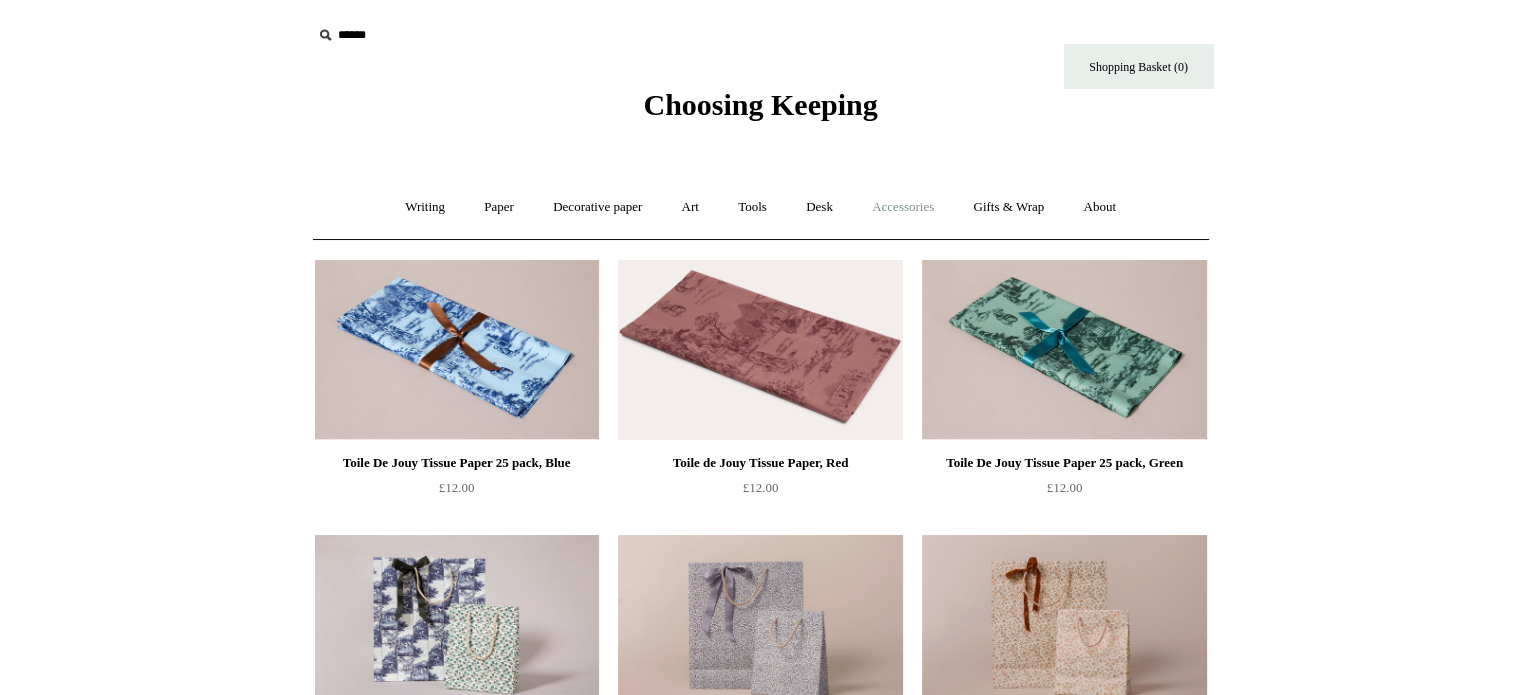 click on "Accessories +" at bounding box center (903, 207) 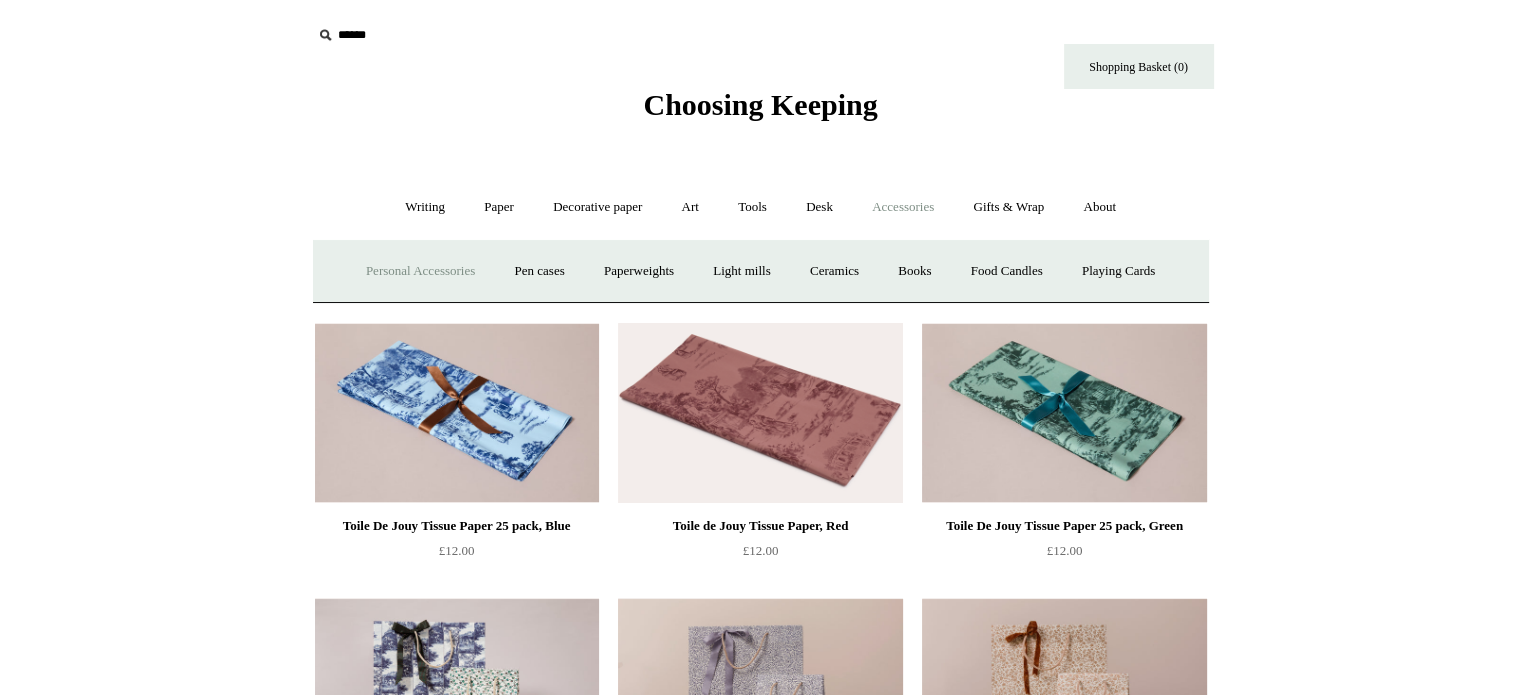 click on "Personal Accessories +" at bounding box center [420, 271] 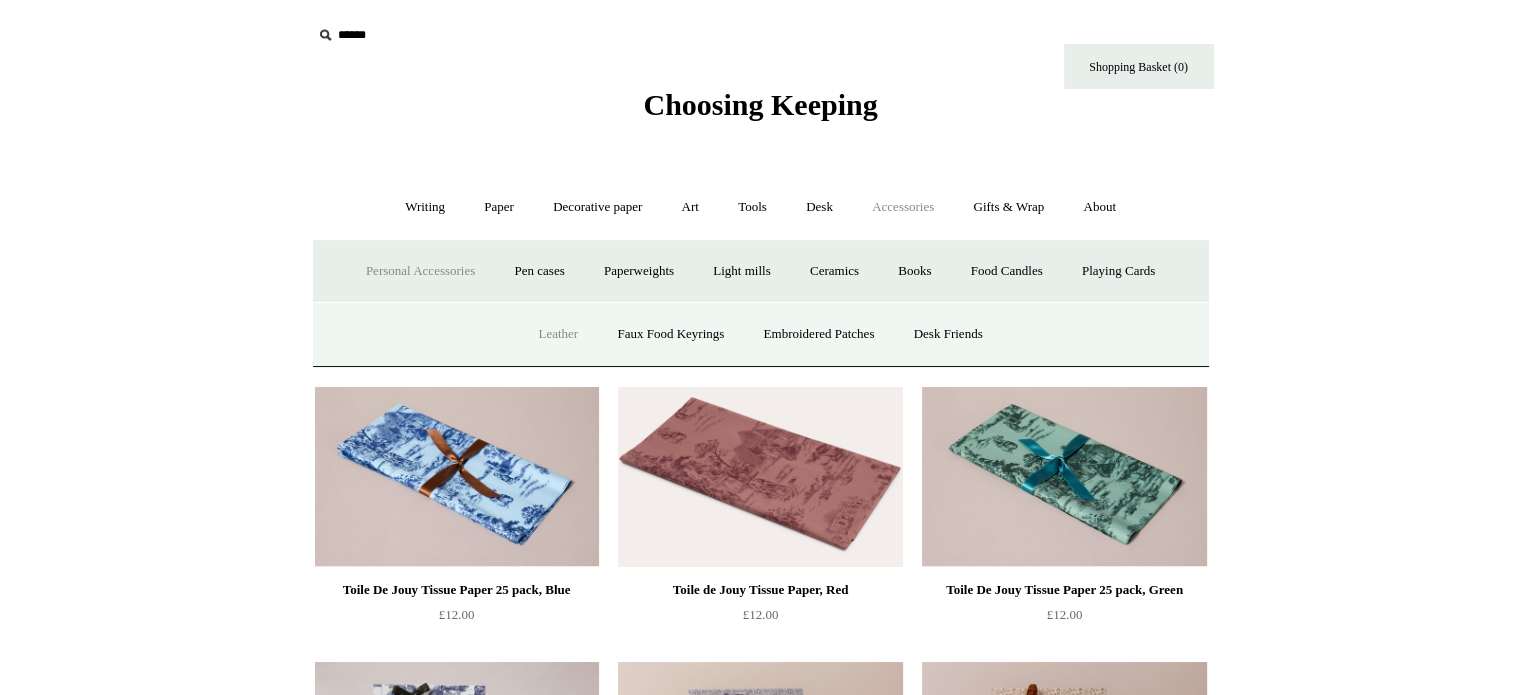 click on "Leather" at bounding box center (558, 334) 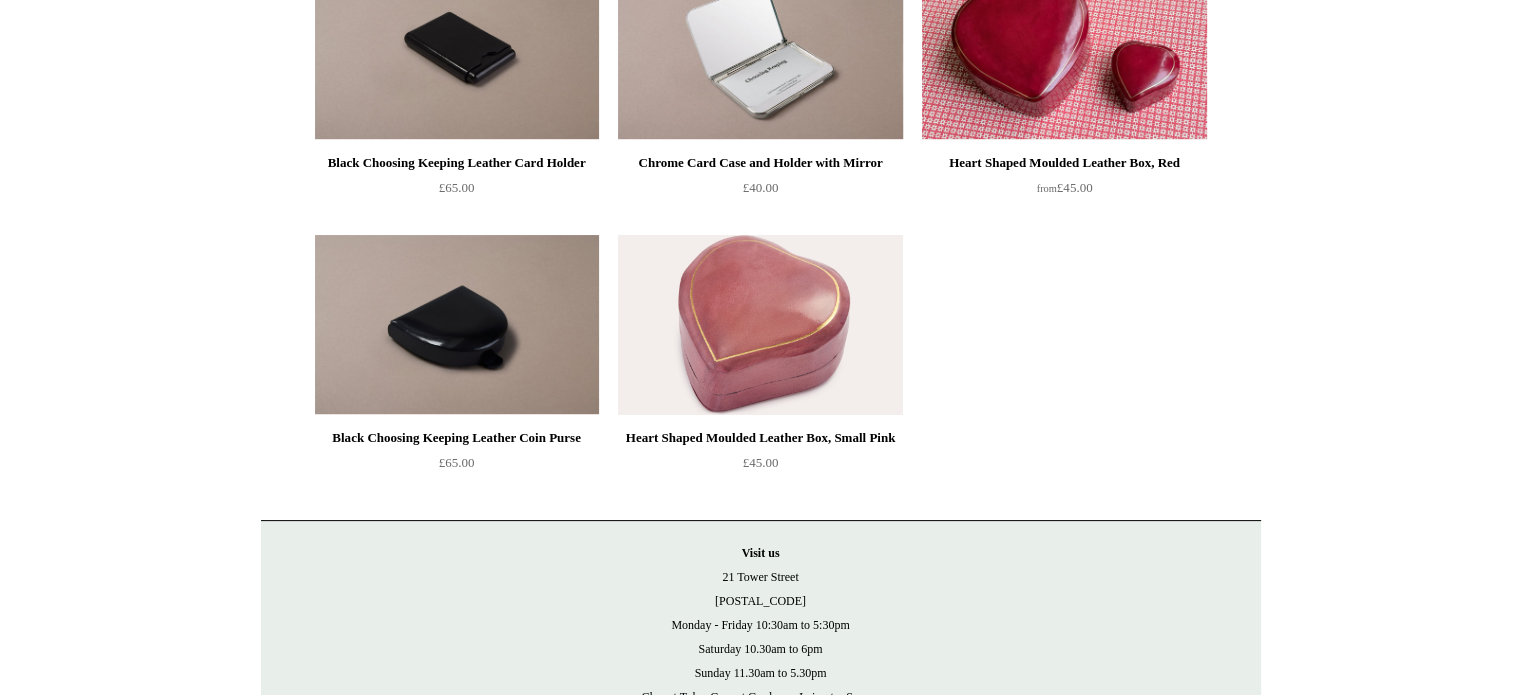 scroll, scrollTop: 0, scrollLeft: 0, axis: both 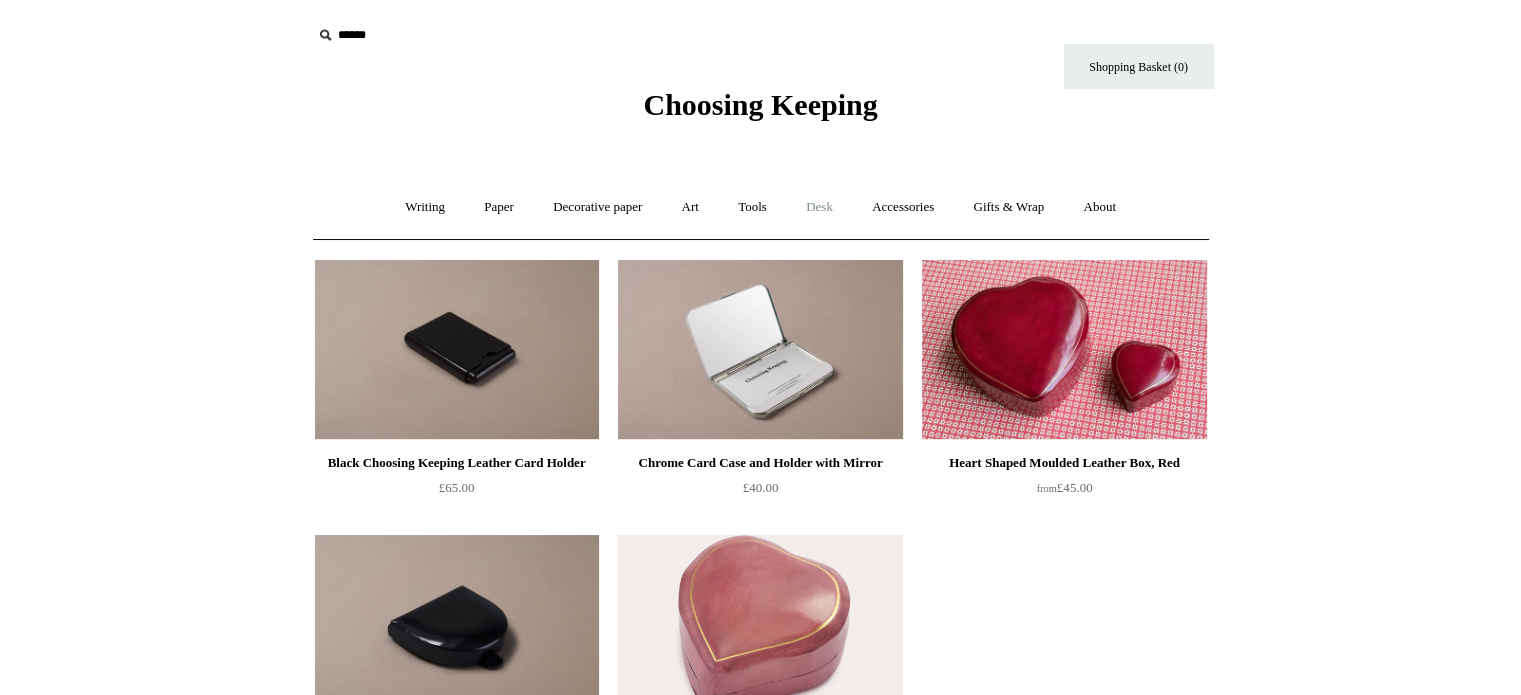 click on "Desk +" at bounding box center (819, 207) 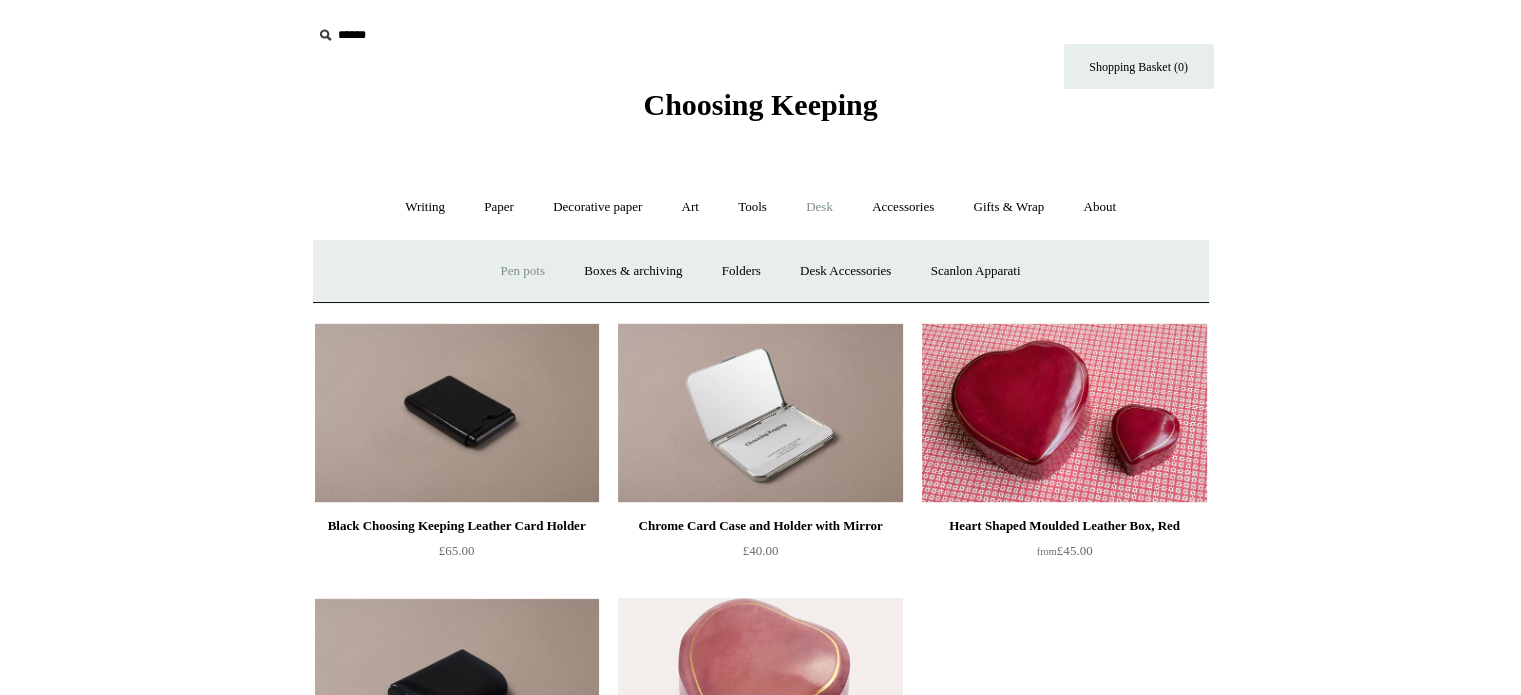 click on "Pen pots" at bounding box center [523, 271] 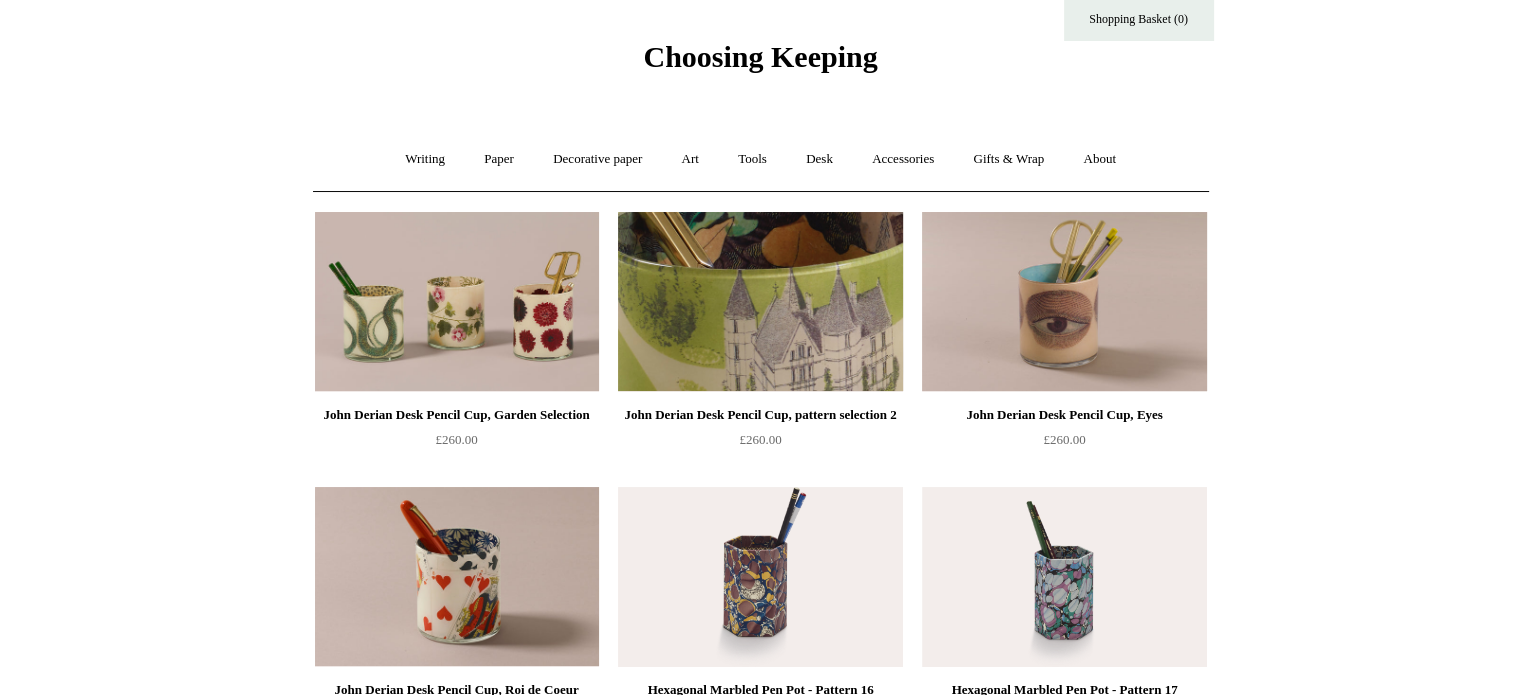 scroll, scrollTop: 0, scrollLeft: 0, axis: both 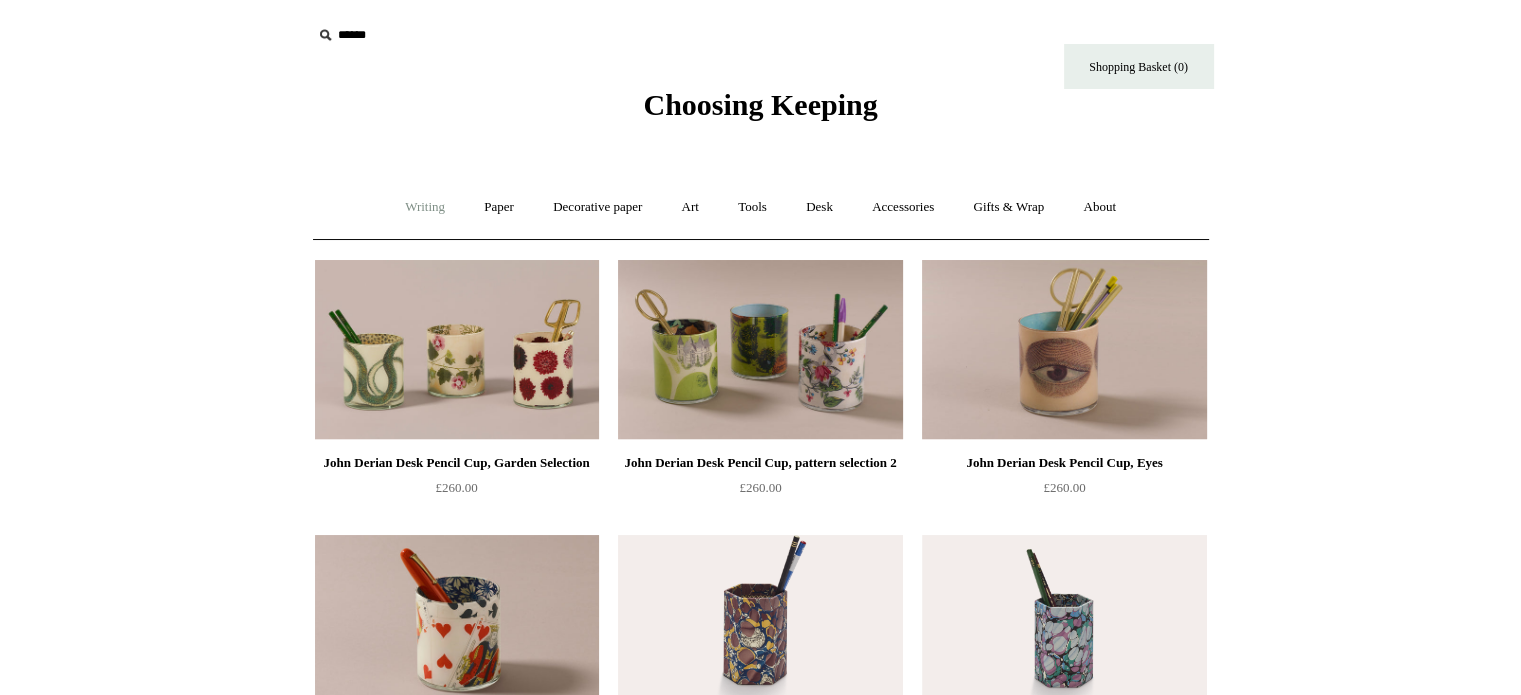 click on "Writing +" at bounding box center (425, 207) 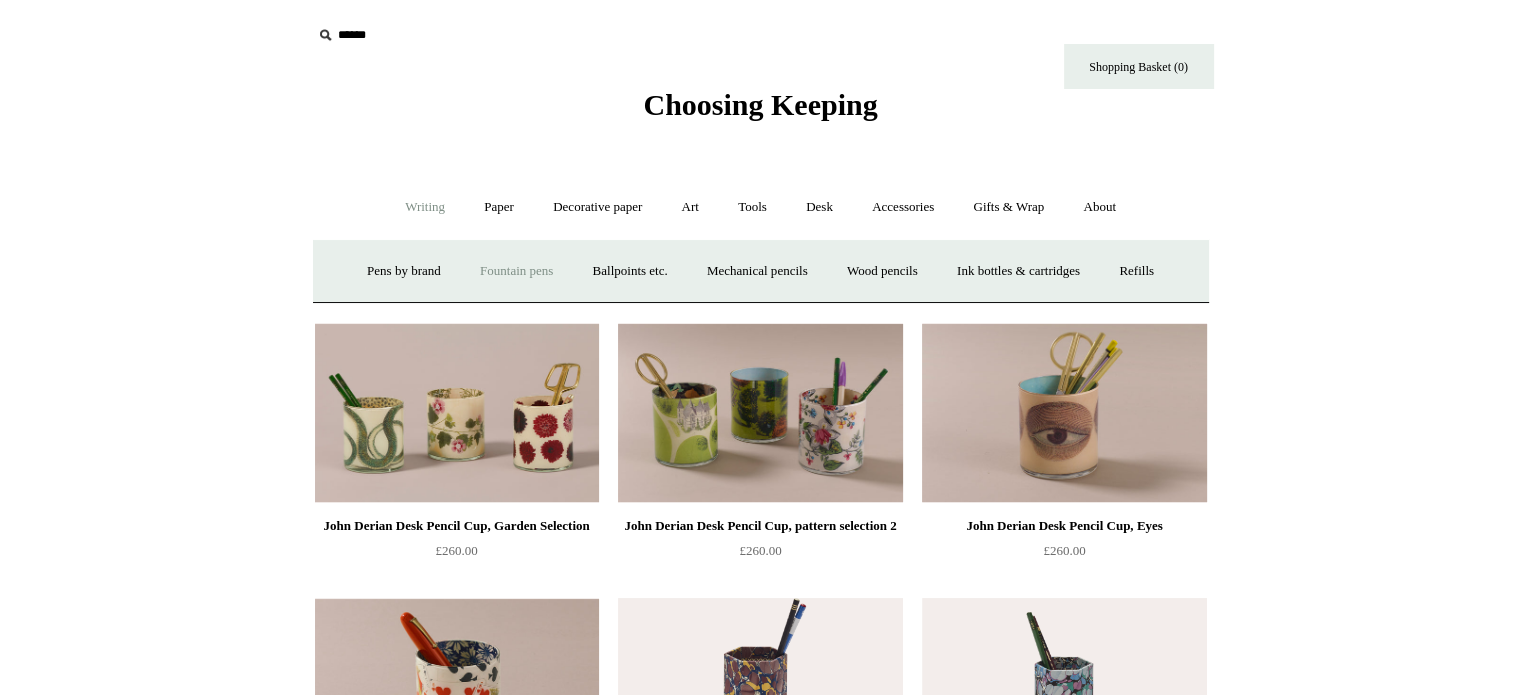 click on "Fountain pens +" at bounding box center [516, 271] 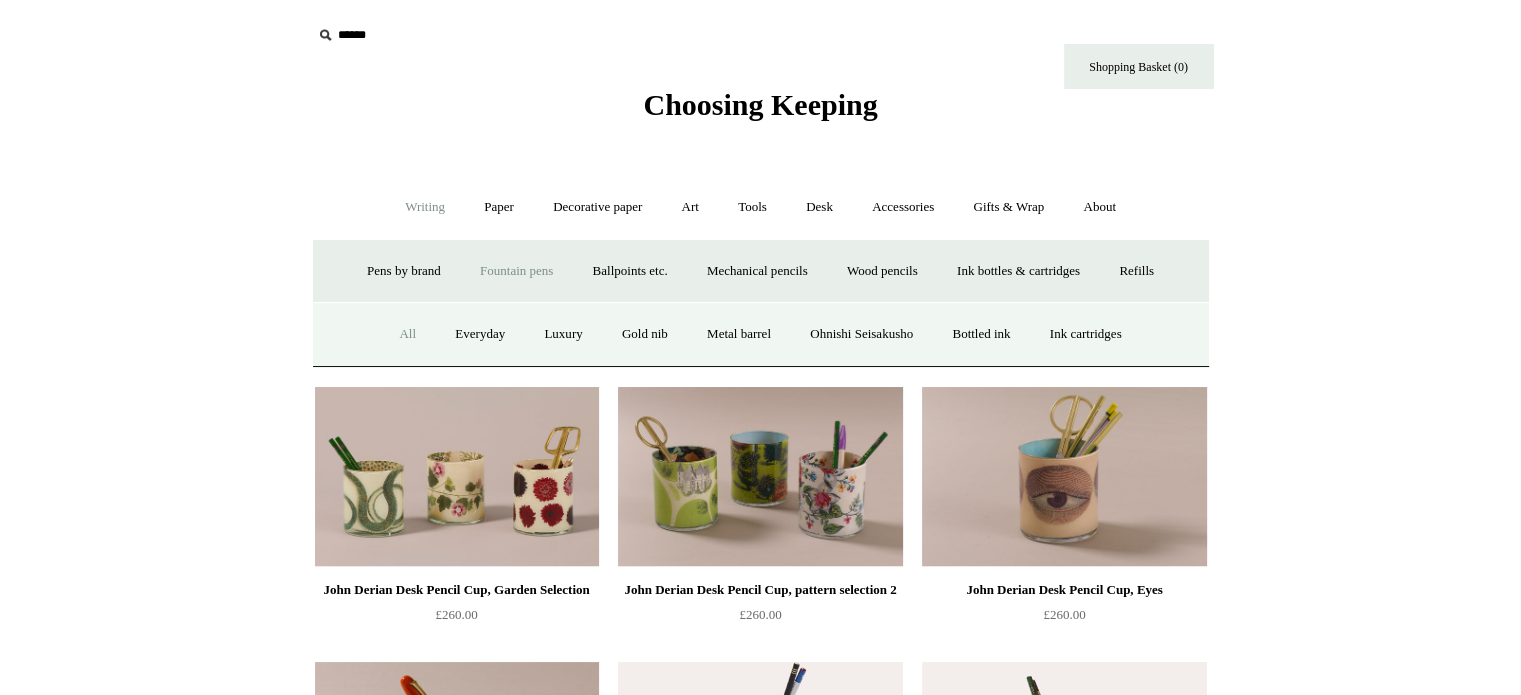 click on "All" at bounding box center (407, 334) 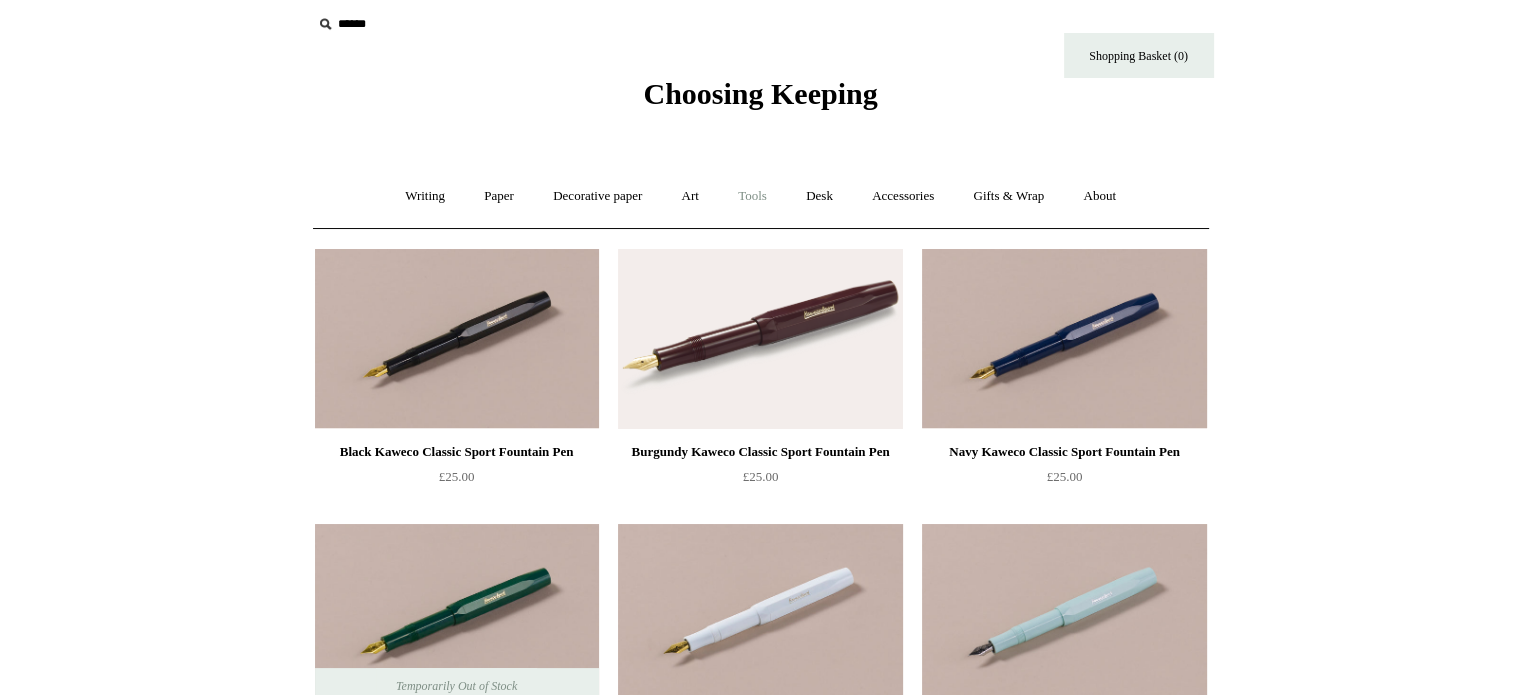 scroll, scrollTop: 0, scrollLeft: 0, axis: both 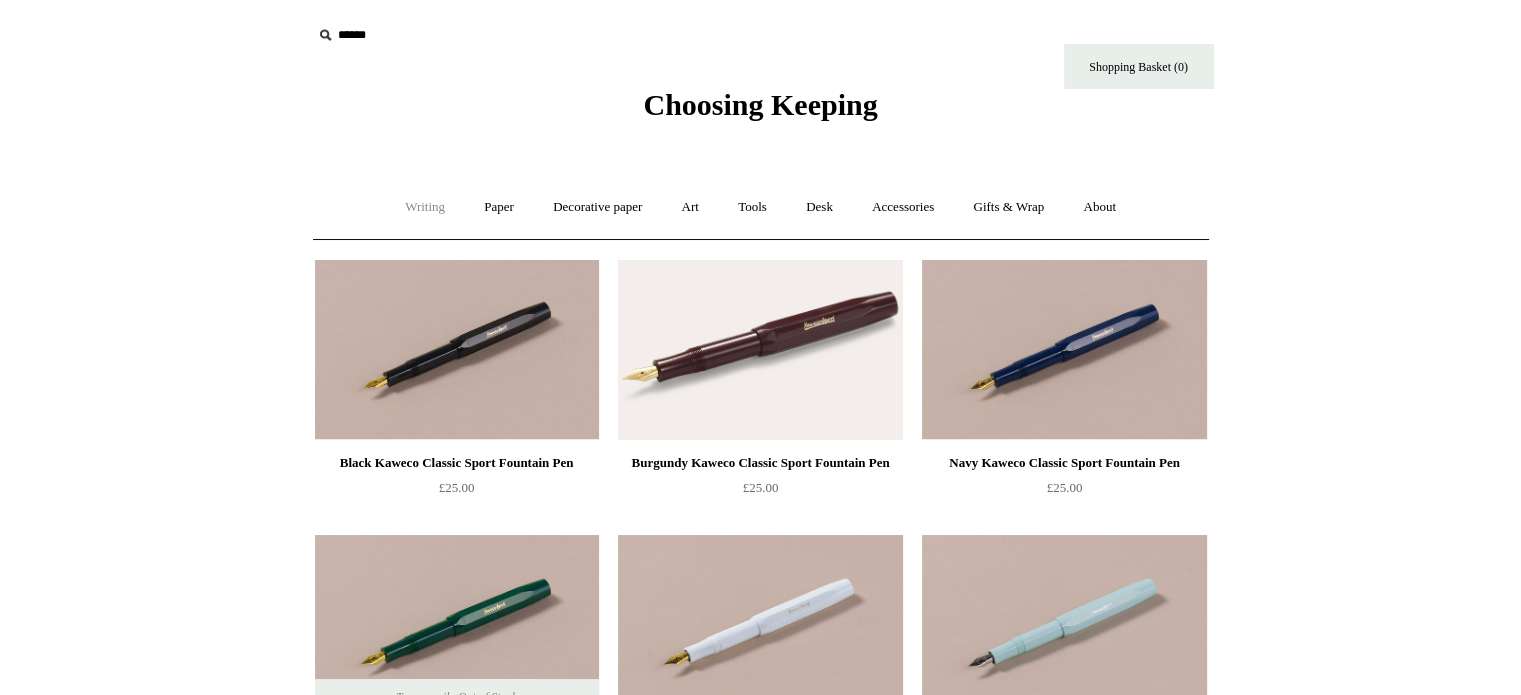 click on "Writing +" at bounding box center [425, 207] 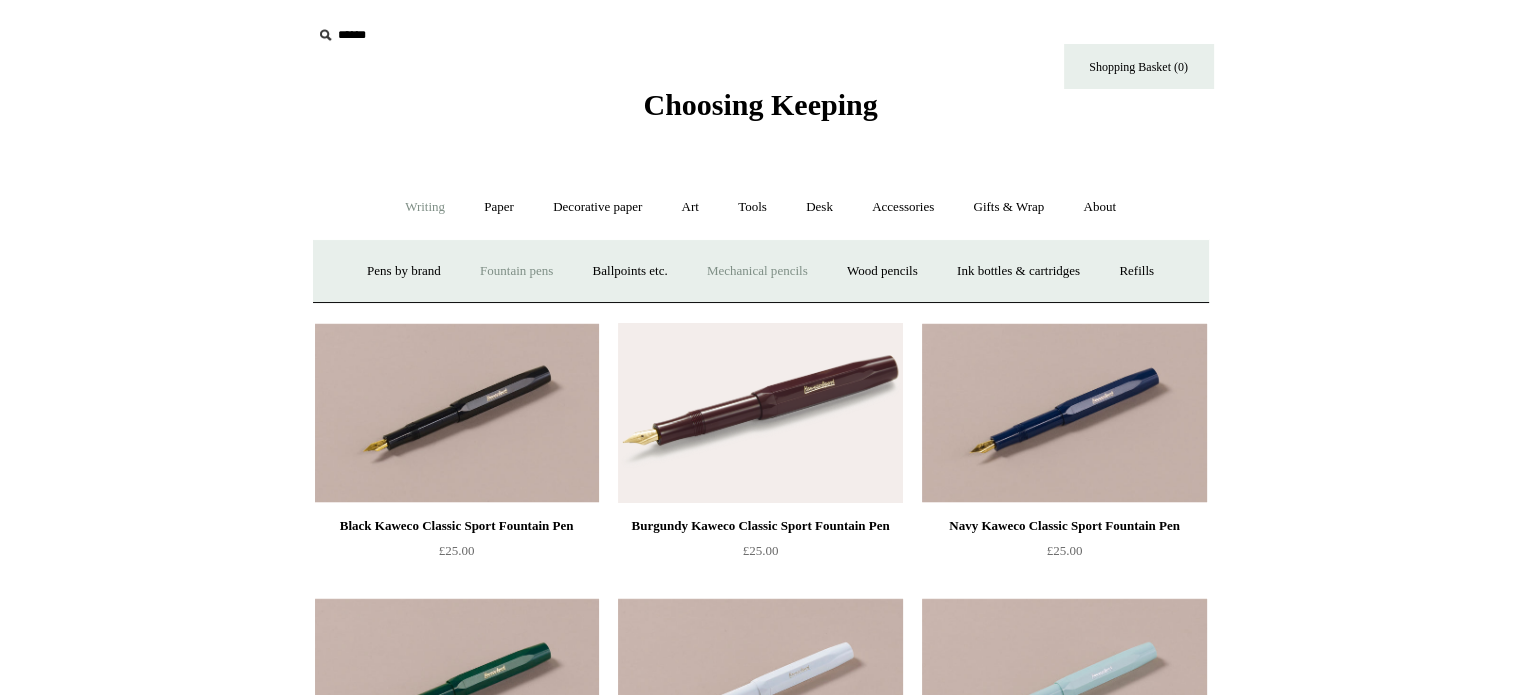 click on "Mechanical pencils +" at bounding box center [757, 271] 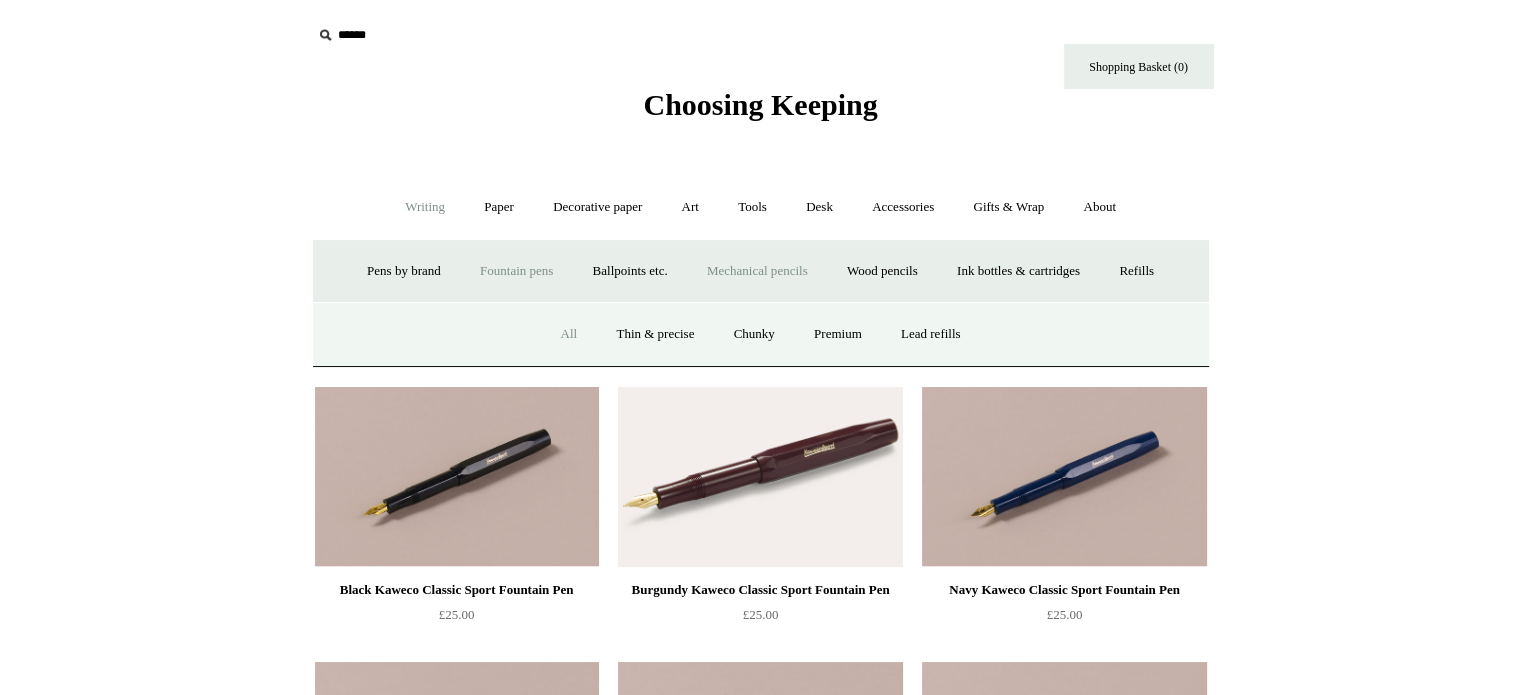 click on "All" at bounding box center [568, 334] 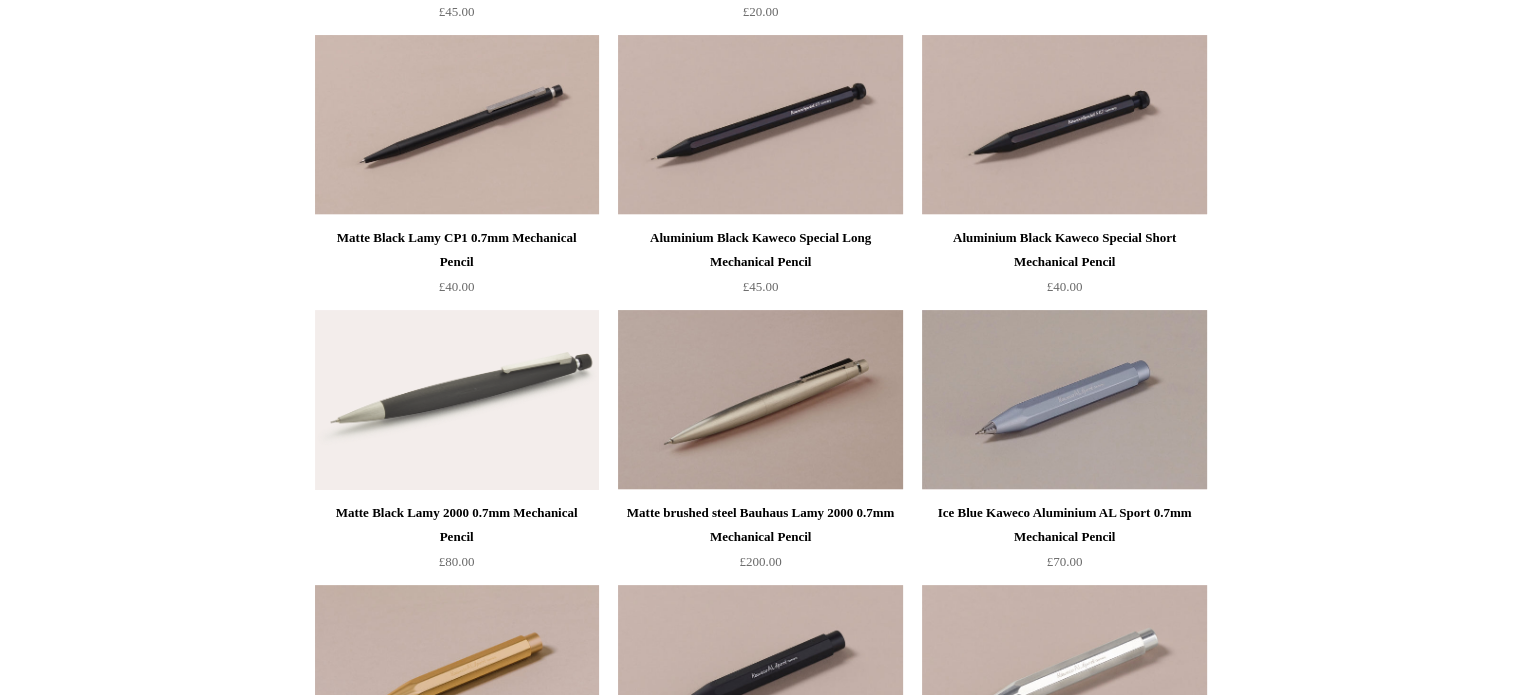 scroll, scrollTop: 800, scrollLeft: 0, axis: vertical 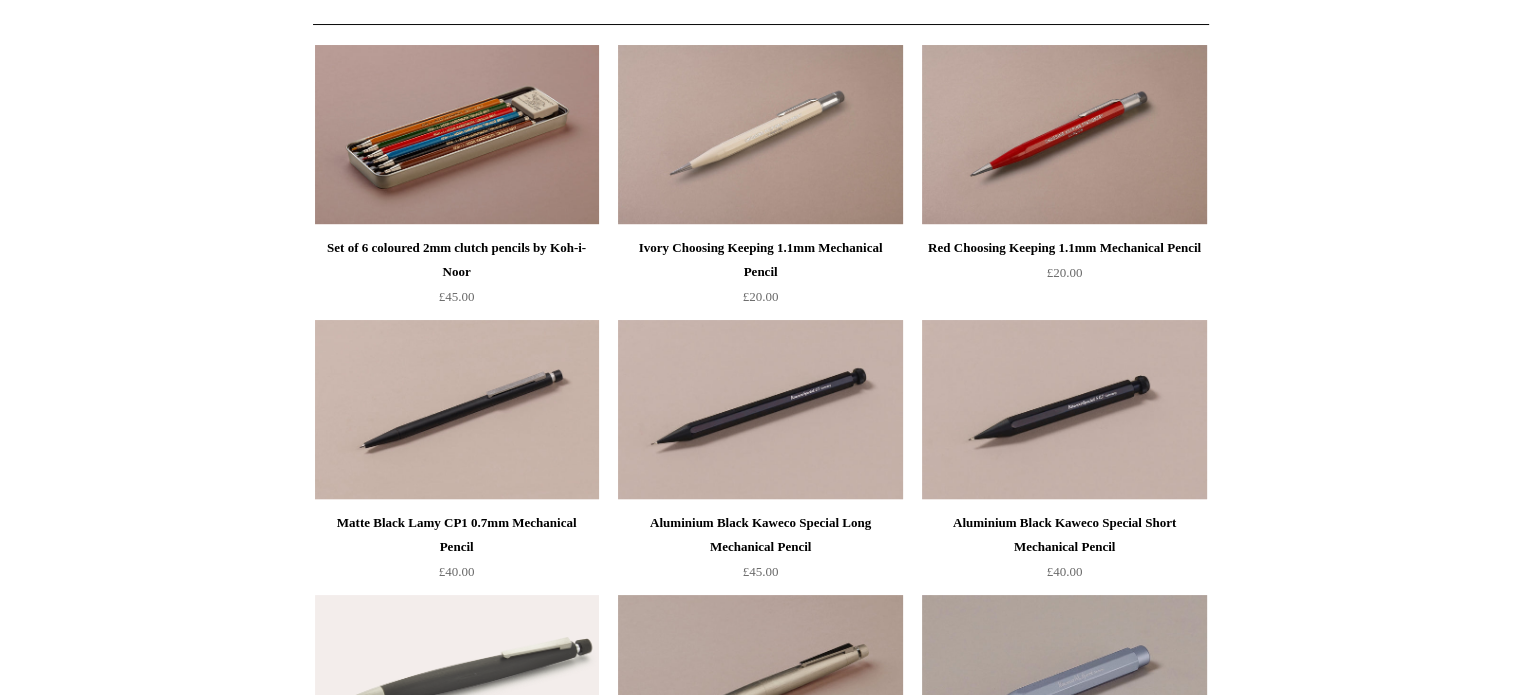 drag, startPoint x: 261, startPoint y: 498, endPoint x: 286, endPoint y: 114, distance: 384.81293 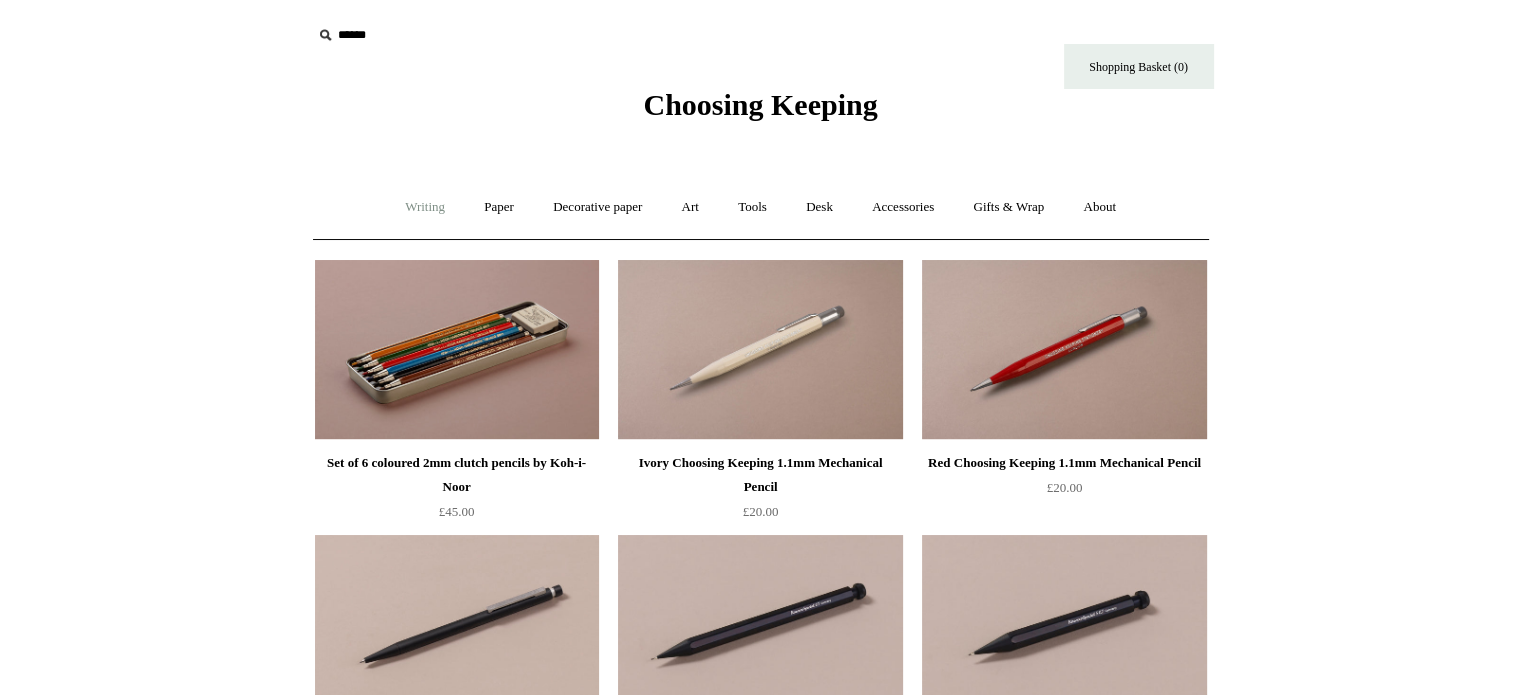 click on "Writing +" at bounding box center [425, 207] 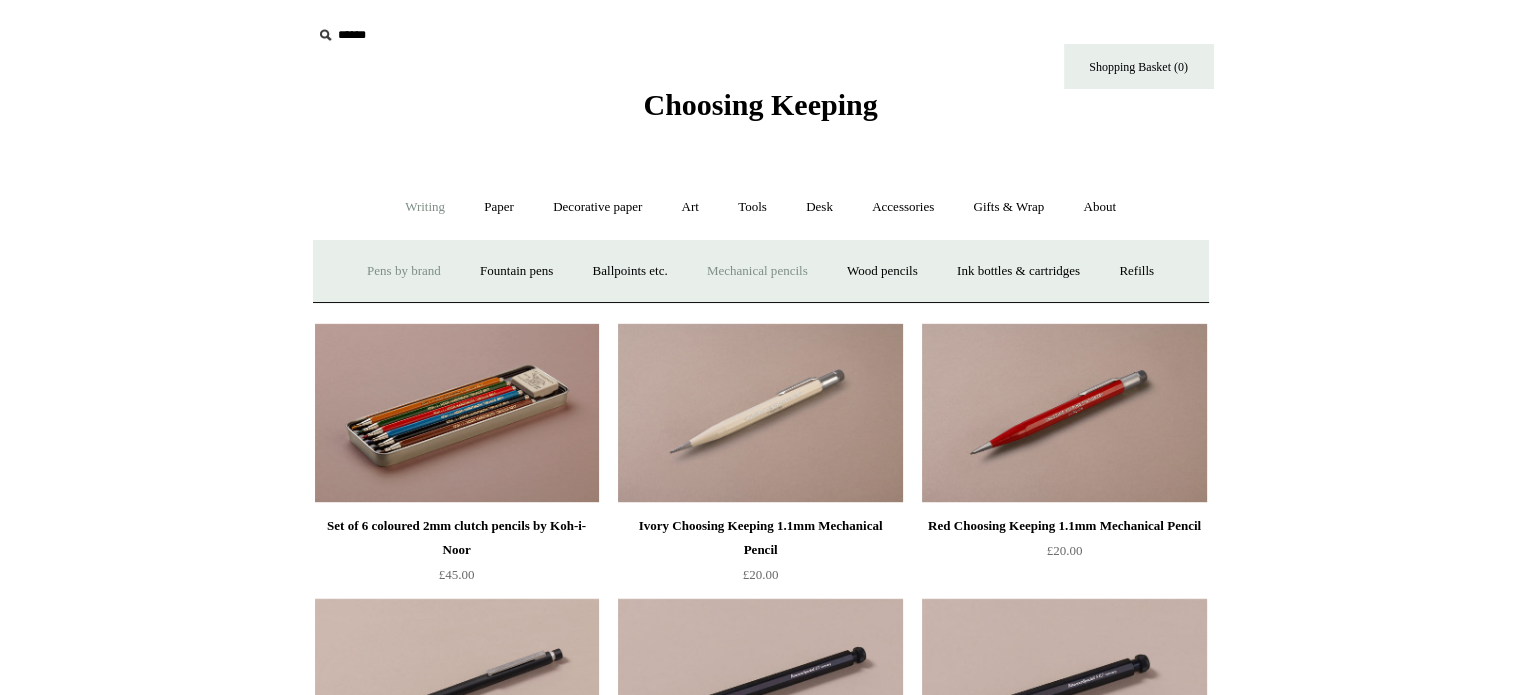 click on "Pens by brand +" at bounding box center [404, 271] 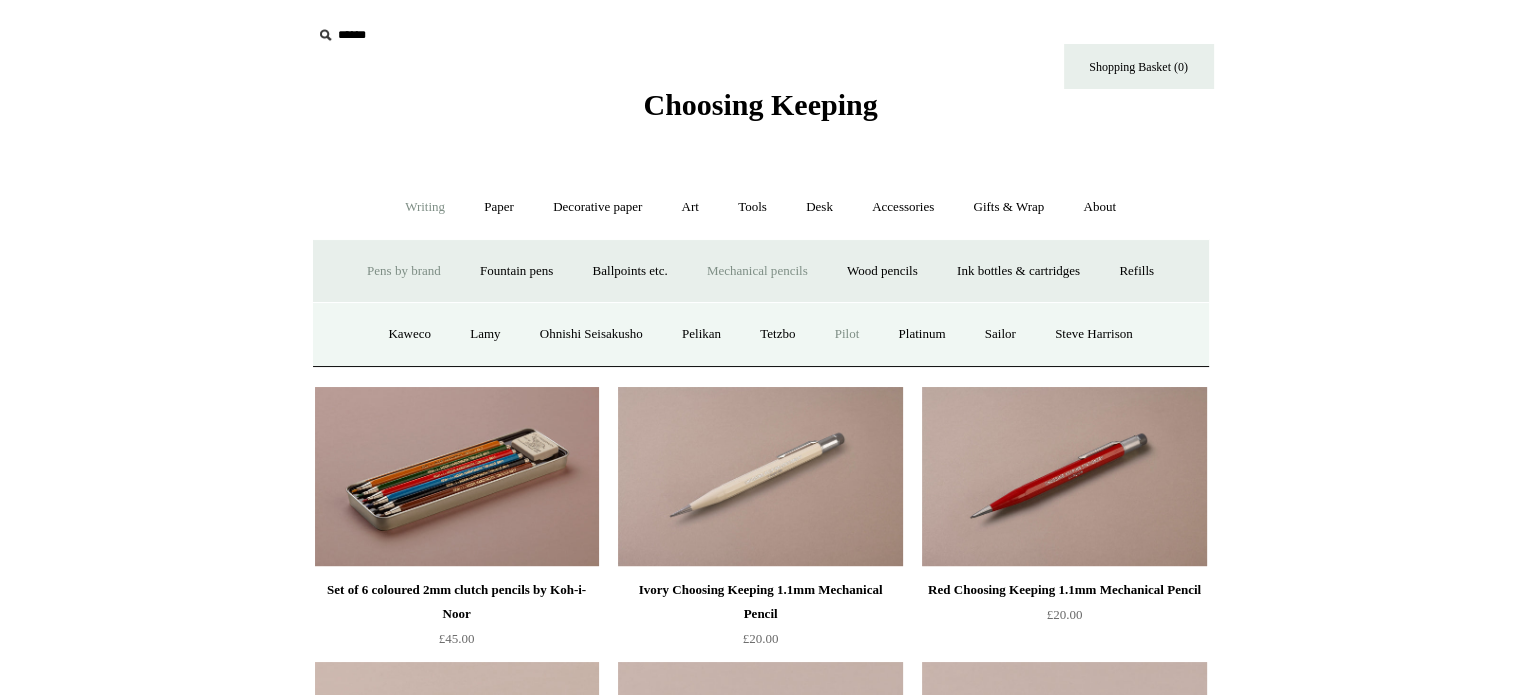 click on "Pilot" at bounding box center (847, 334) 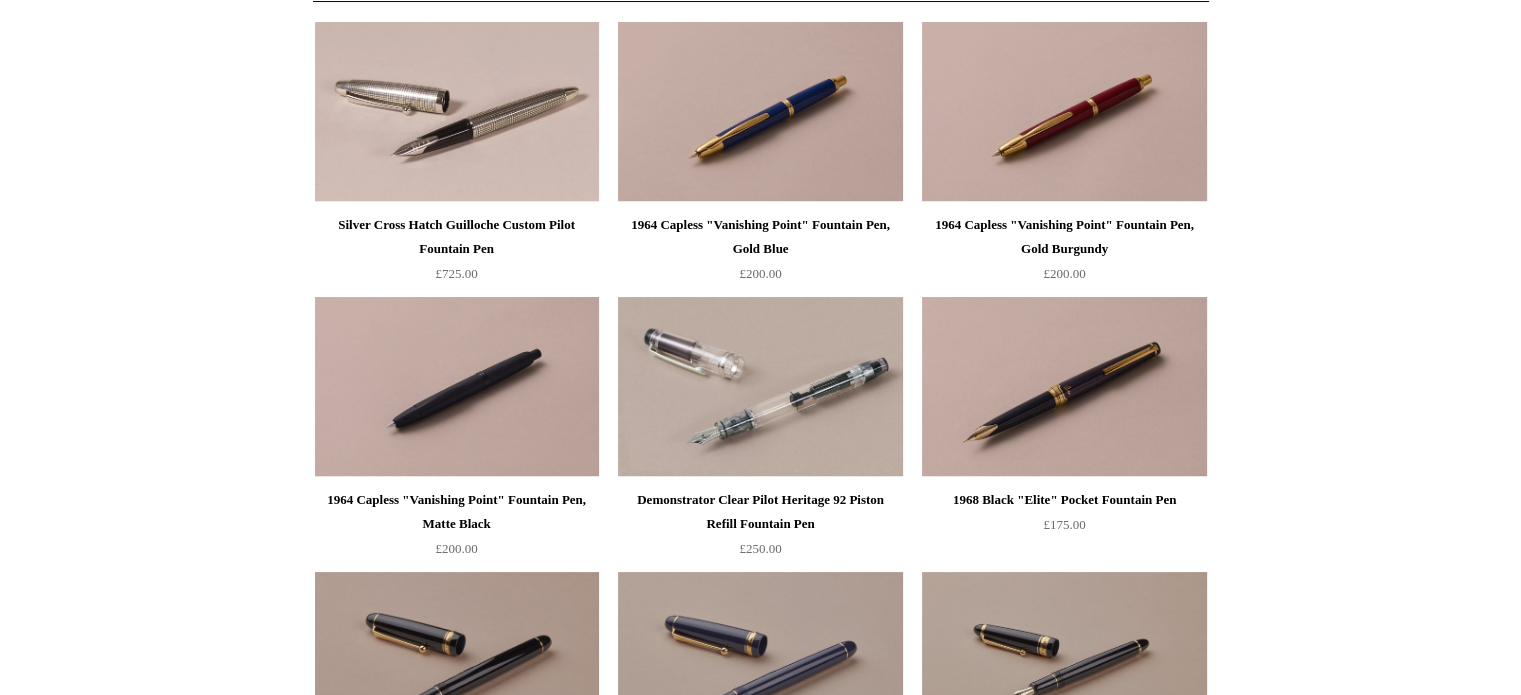 scroll, scrollTop: 161, scrollLeft: 0, axis: vertical 